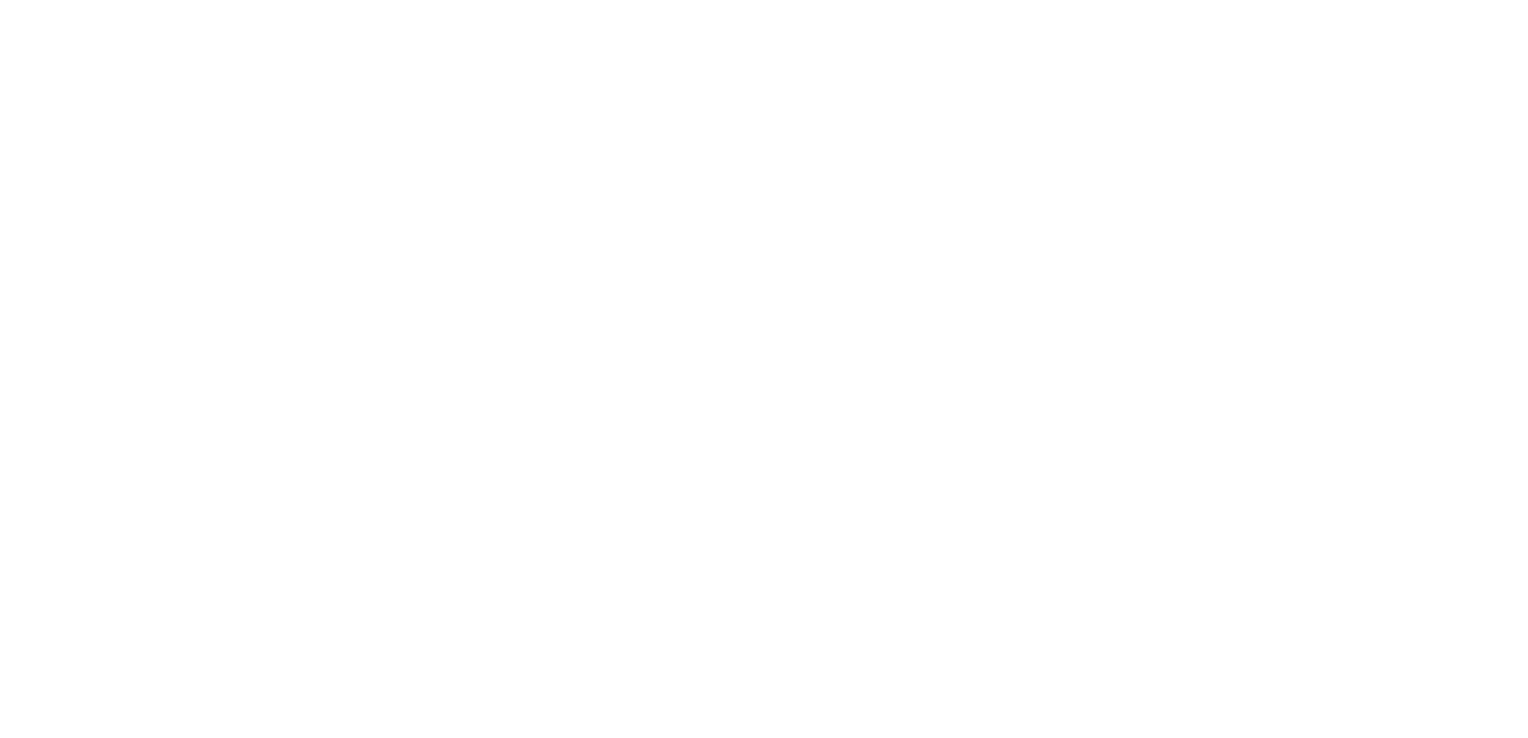 scroll, scrollTop: 0, scrollLeft: 0, axis: both 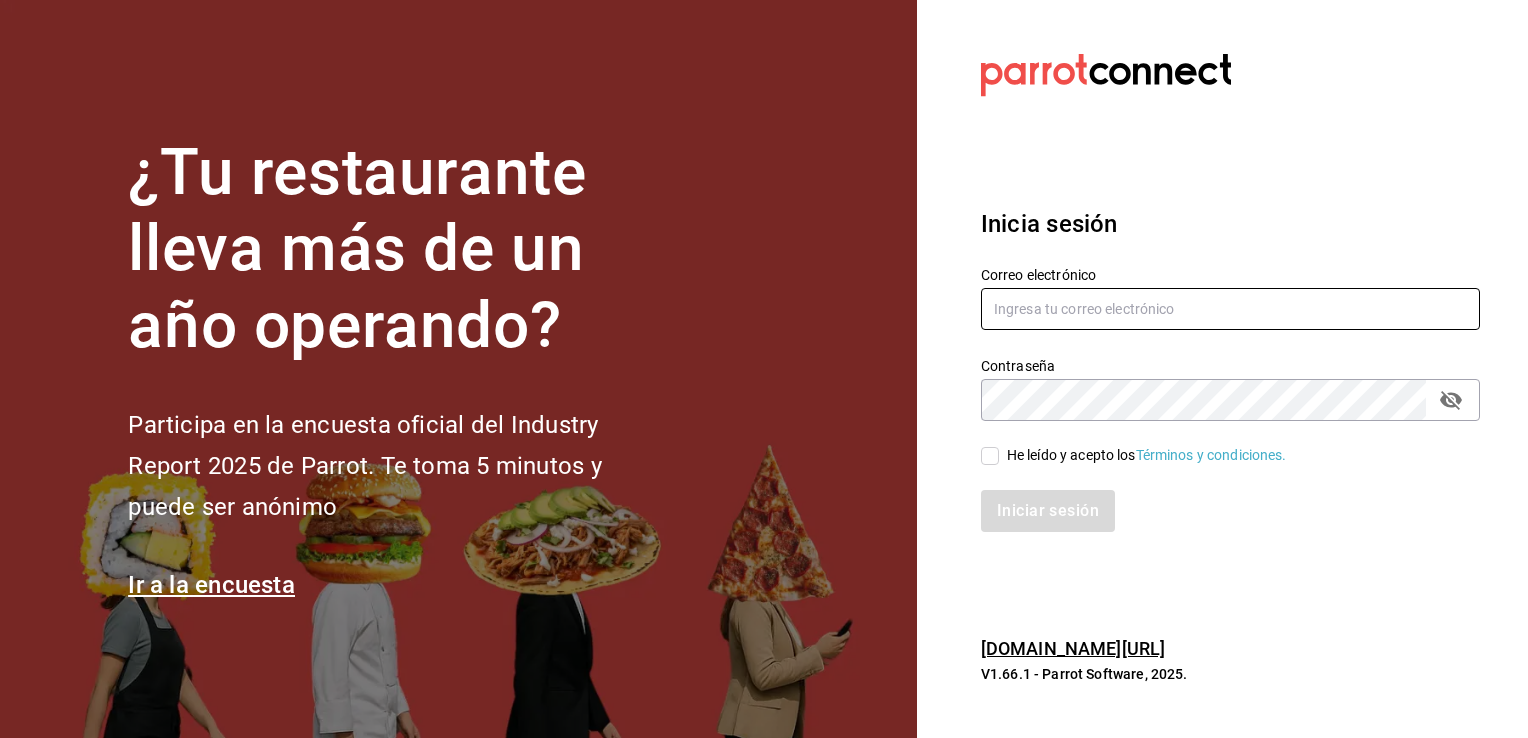 type on "[PERSON_NAME][EMAIL_ADDRESS][PERSON_NAME][DOMAIN_NAME]" 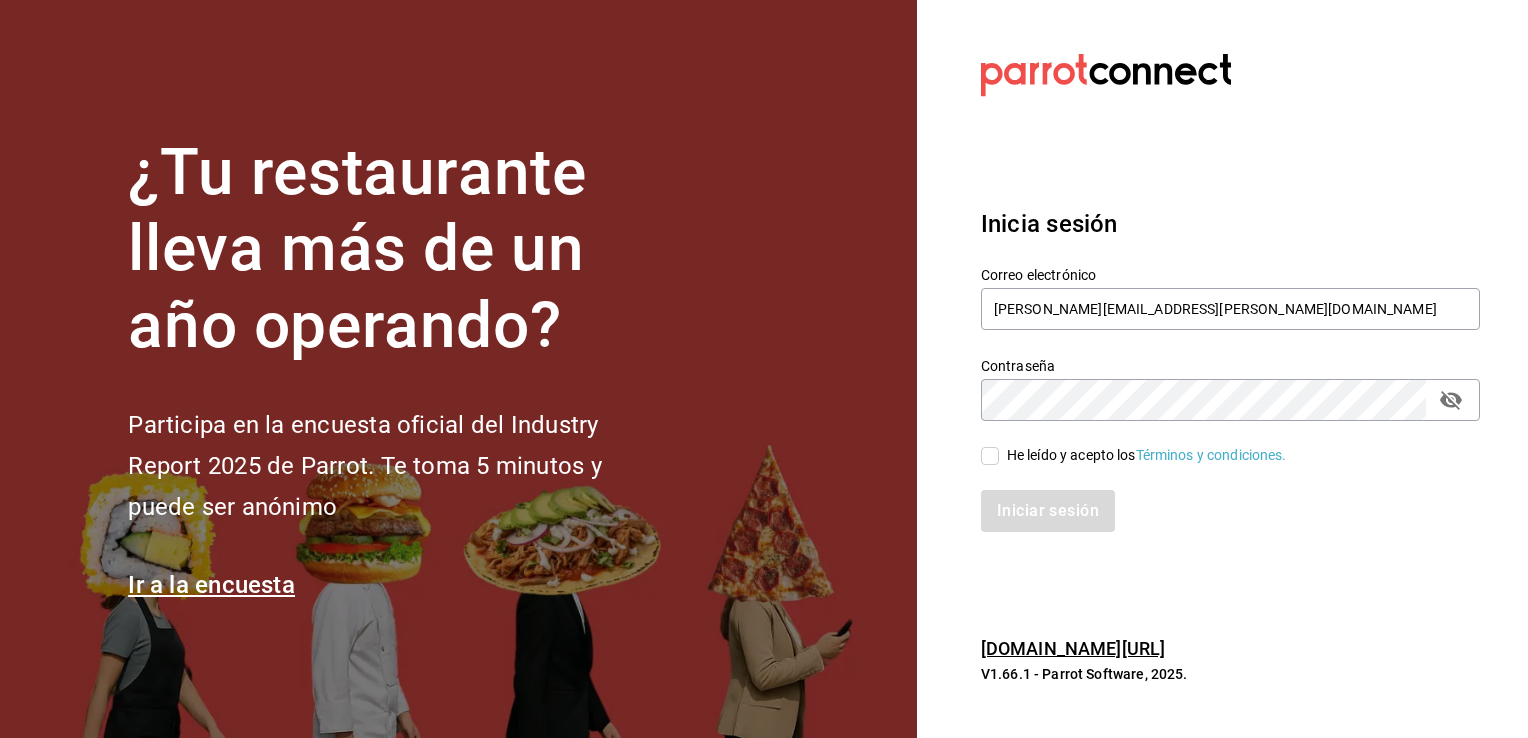click on "He leído y acepto los  Términos y condiciones." at bounding box center [990, 456] 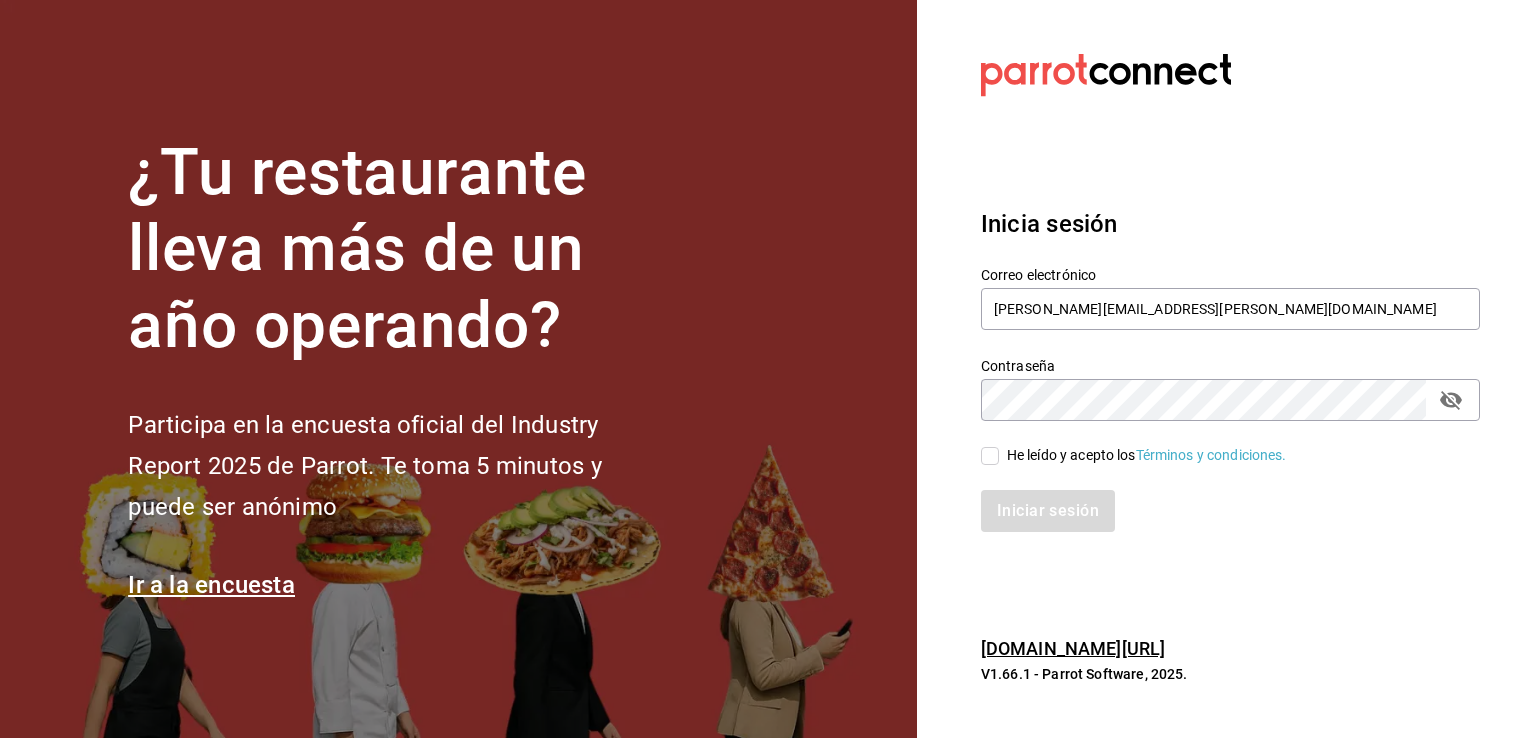 checkbox on "true" 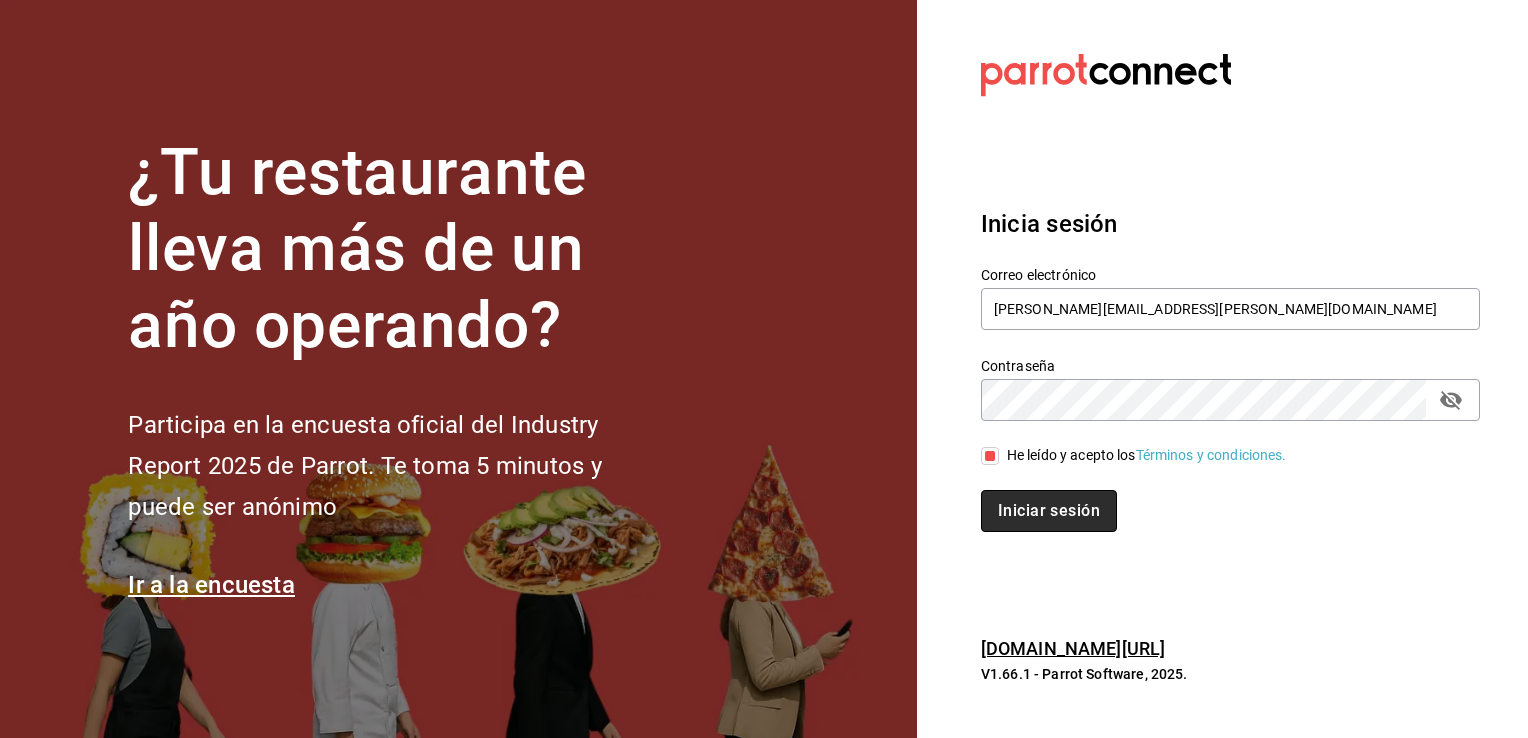 click on "Iniciar sesión" at bounding box center [1049, 511] 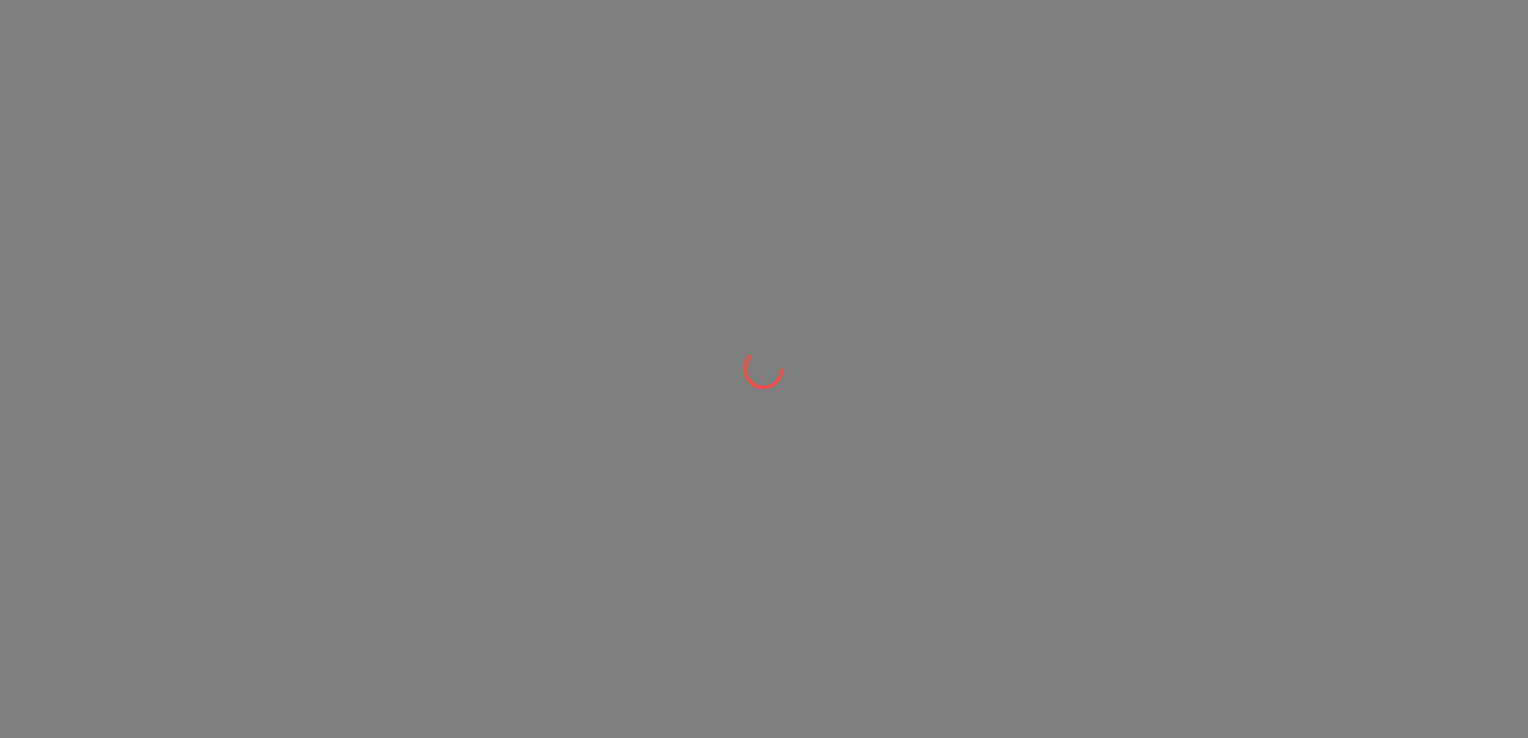 scroll, scrollTop: 0, scrollLeft: 0, axis: both 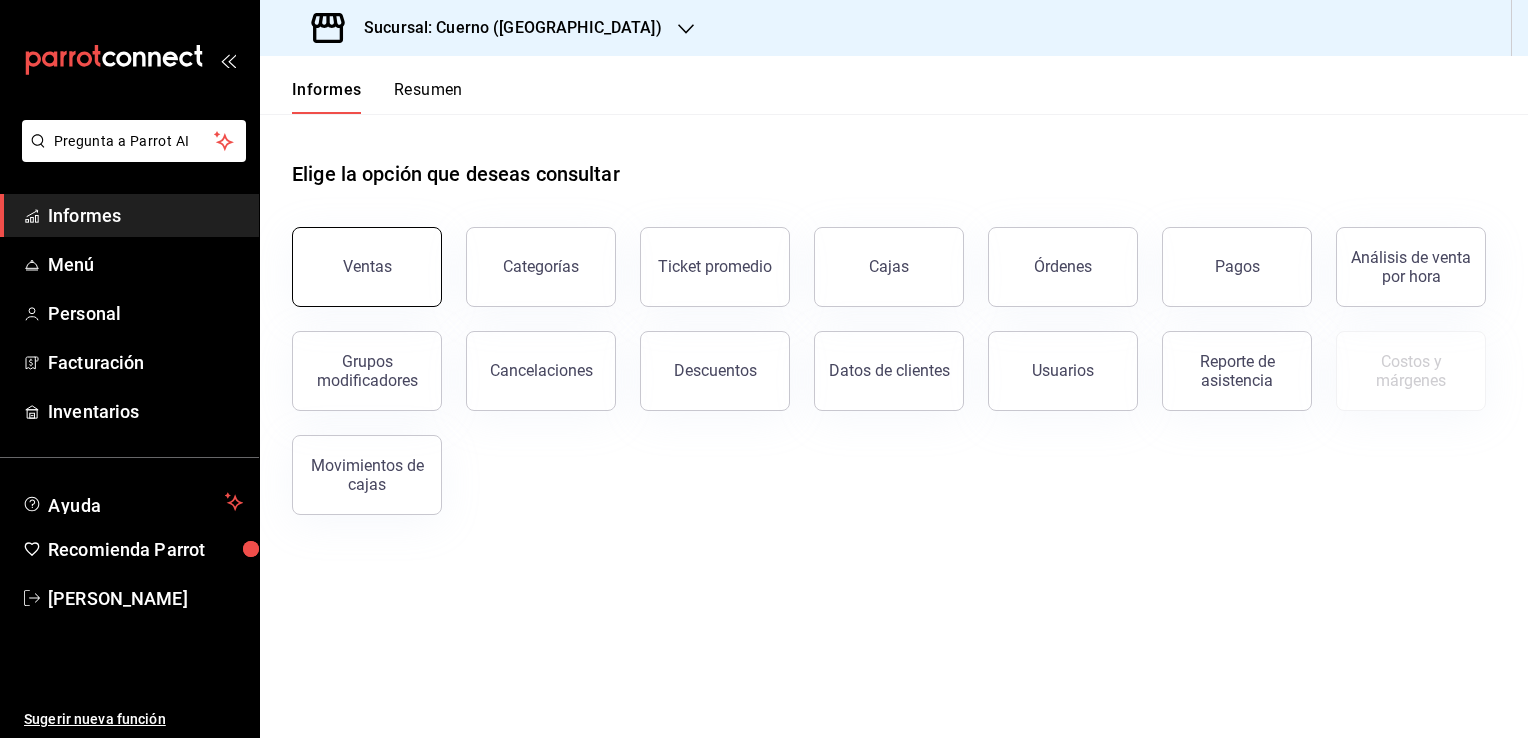 click on "Ventas" at bounding box center [367, 267] 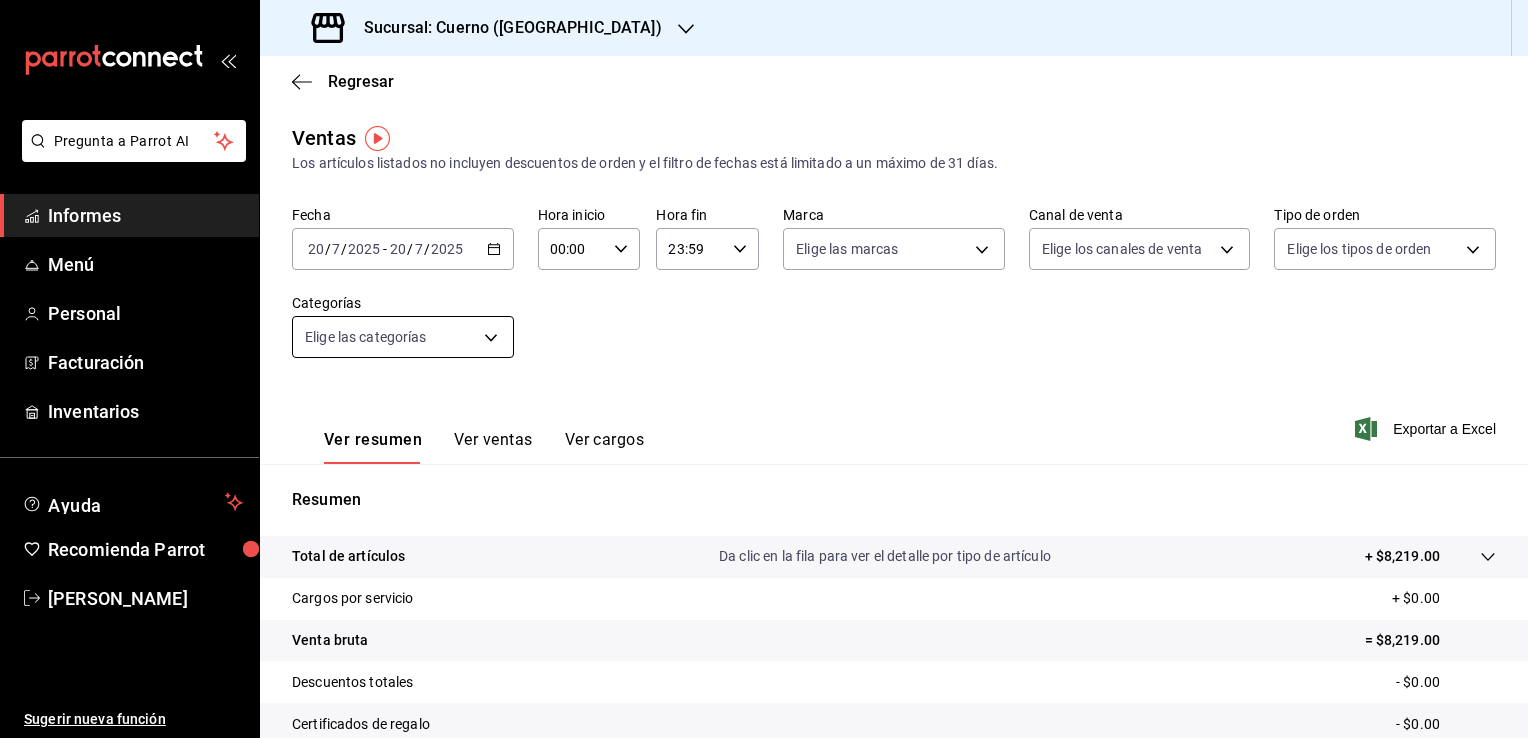 click on "Pregunta a Parrot AI Informes   Menú   Personal   Facturación   Inventarios   Ayuda Recomienda Parrot   [PERSON_NAME]   Sugerir nueva función   Sucursal: Cuerno (Andares) Regresar Ventas Los artículos listados no incluyen descuentos de orden y el filtro de fechas está limitado a un máximo de 31 días. Fecha [DATE] [DATE] - [DATE] [DATE] Hora inicio 00:00 Hora inicio Hora fin 23:59 Hora fin Marca Elige las marcas Canal de venta Elige los canales de venta Tipo de orden Elige los tipos de orden Categorías Elige las categorías Ver resumen Ver ventas Ver cargos Exportar a Excel Resumen Total de artículos Da clic en la fila para ver el detalle por tipo de artículo + $8,219.00 Cargos por servicio + $0.00 Venta bruta = $8,219.00 Descuentos totales - $0.00 Certificados de regalo - $0.00 Venta total = $8,219.00 Impuestos - $1,133.66 Venta neta = $7,085.34 Pregunta a Parrot AI Informes   Menú   Personal   Facturación   Inventarios   Ayuda Recomienda Parrot   [PERSON_NAME]     Ir a video" at bounding box center [764, 369] 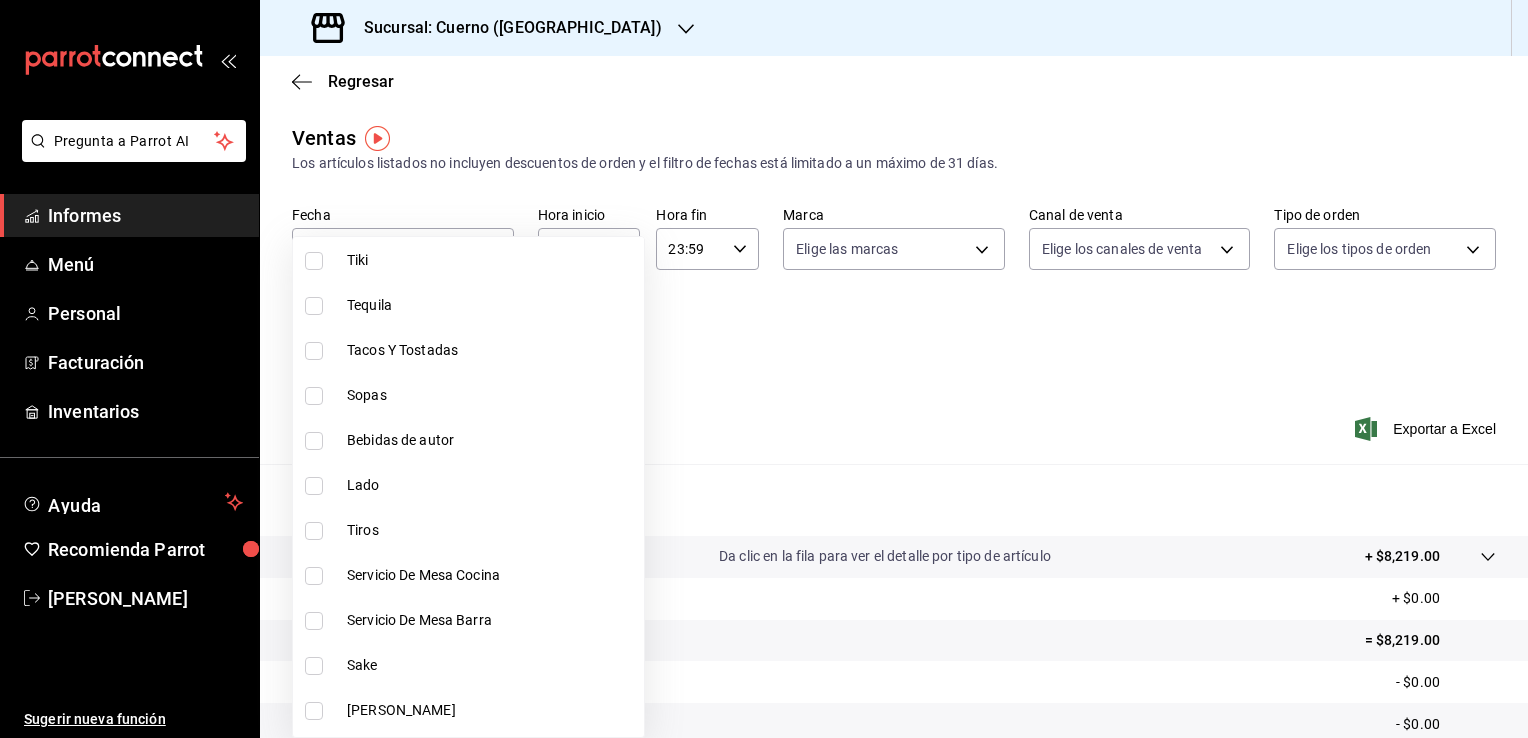 scroll, scrollTop: 662, scrollLeft: 0, axis: vertical 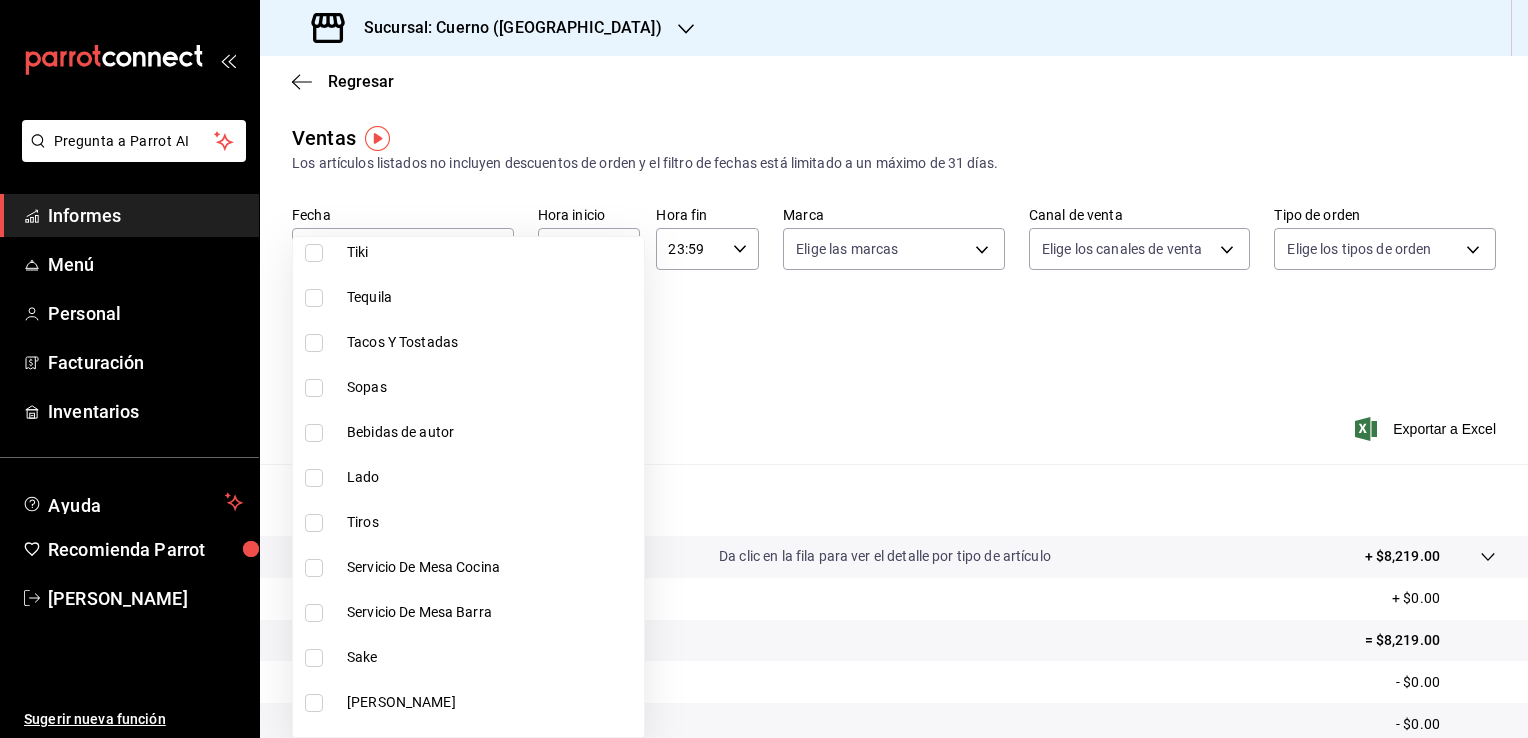click at bounding box center (314, 343) 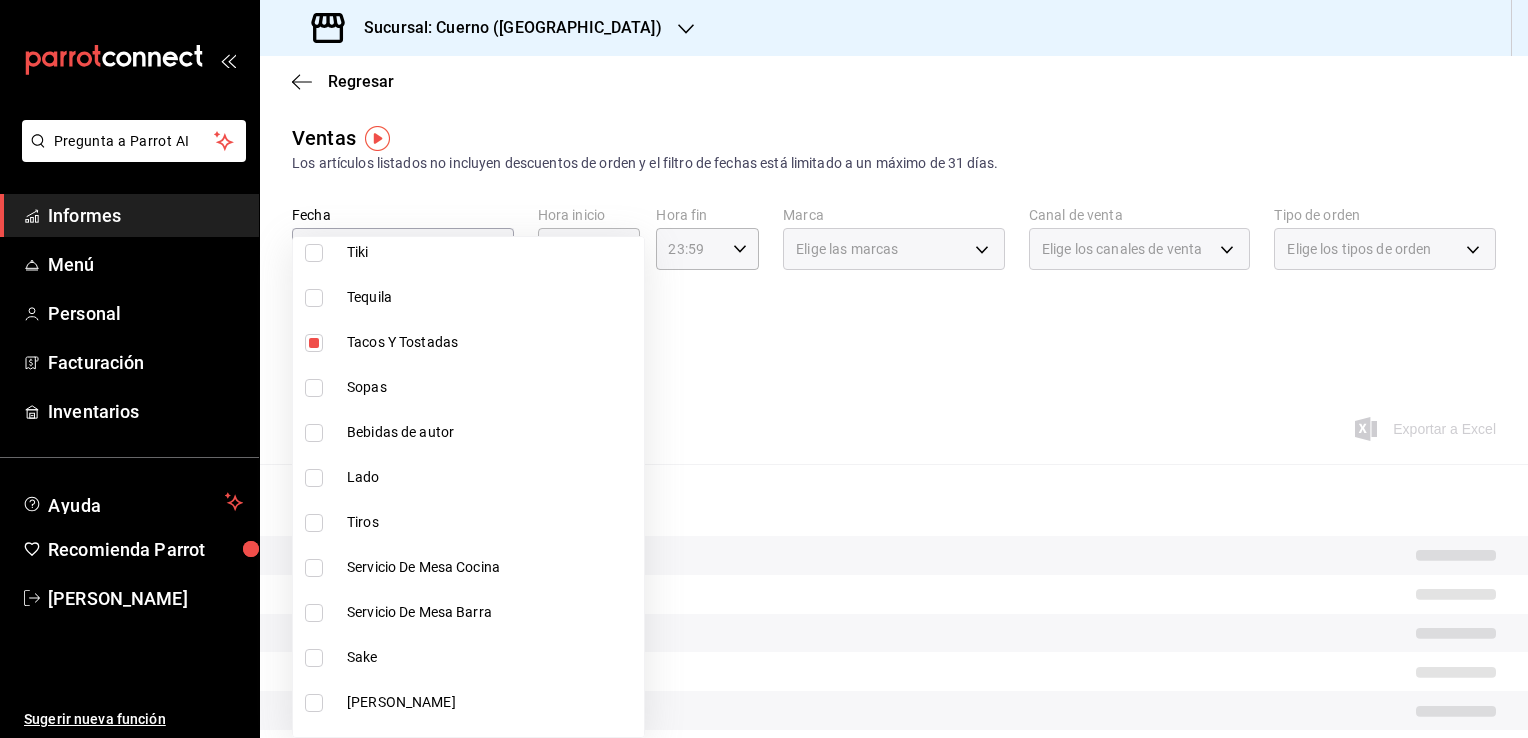 click on "Sopas" at bounding box center (468, 387) 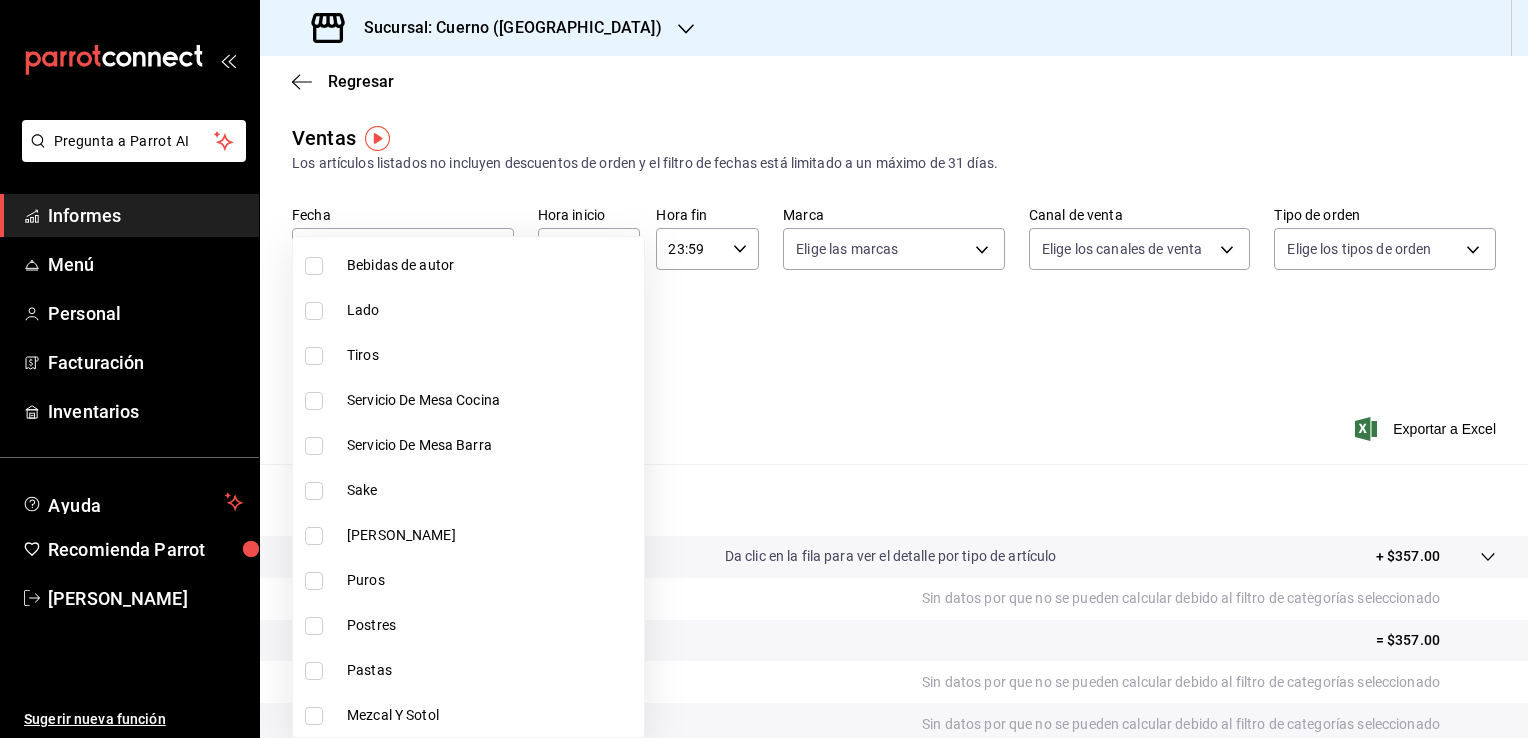scroll, scrollTop: 834, scrollLeft: 0, axis: vertical 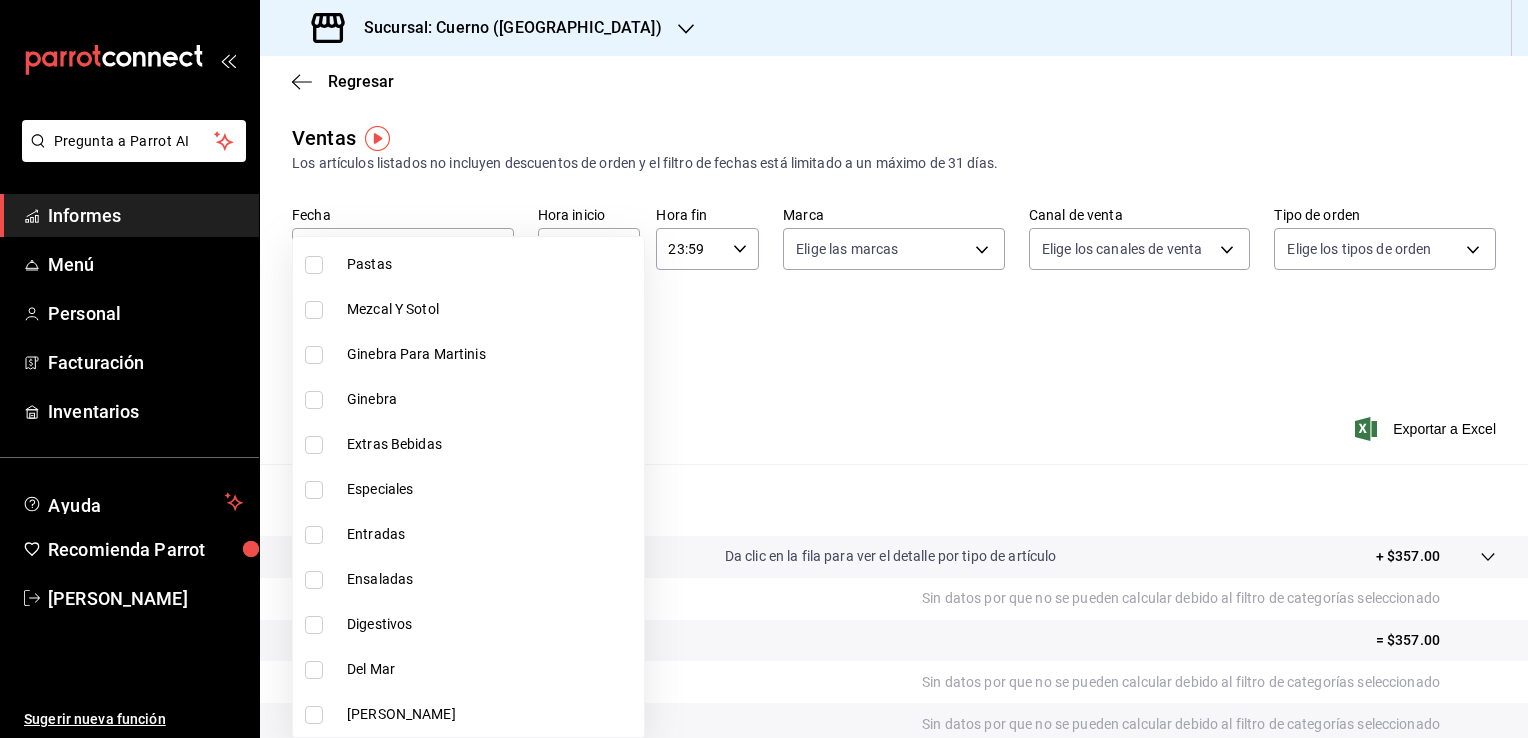 click on "Especiales" at bounding box center (468, 489) 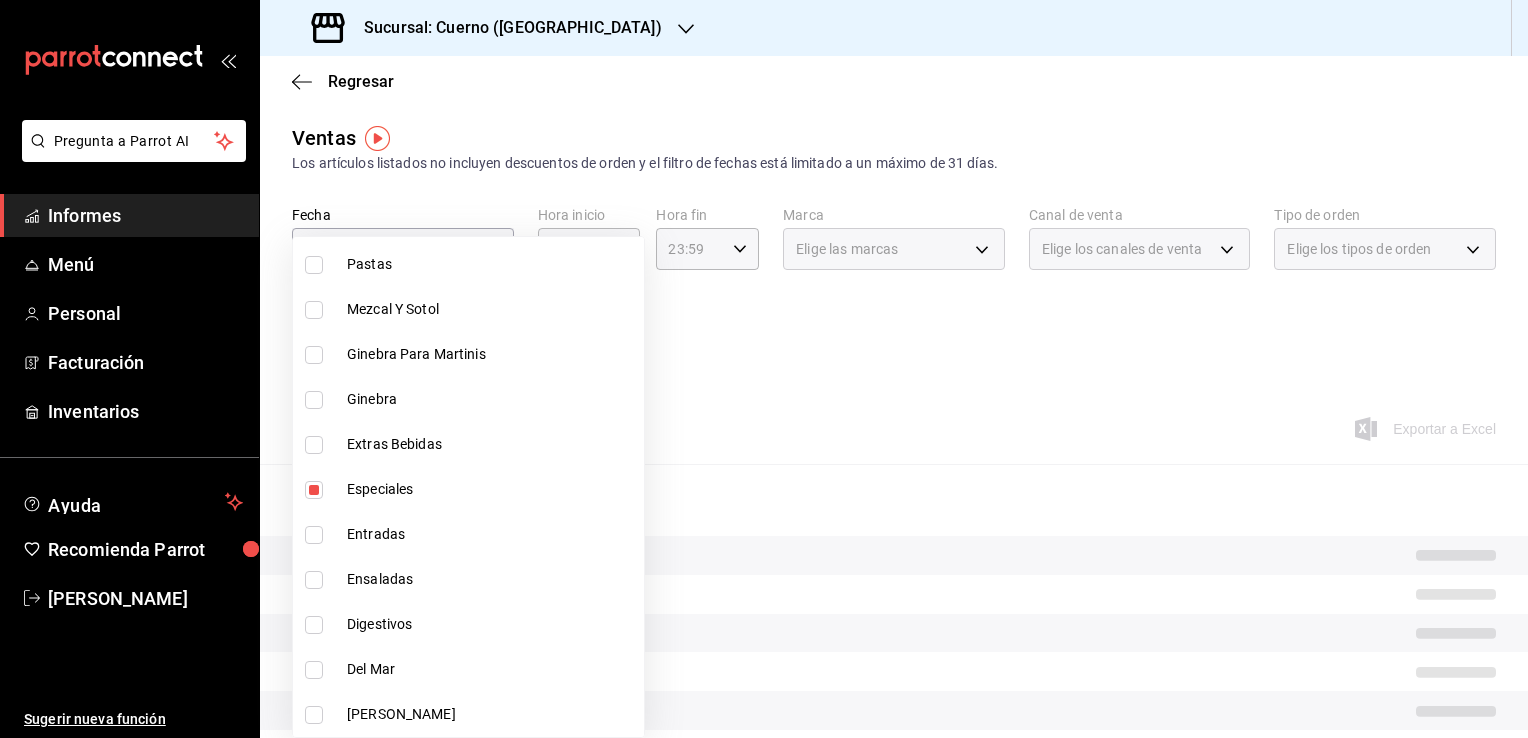 click on "Entradas" at bounding box center [468, 534] 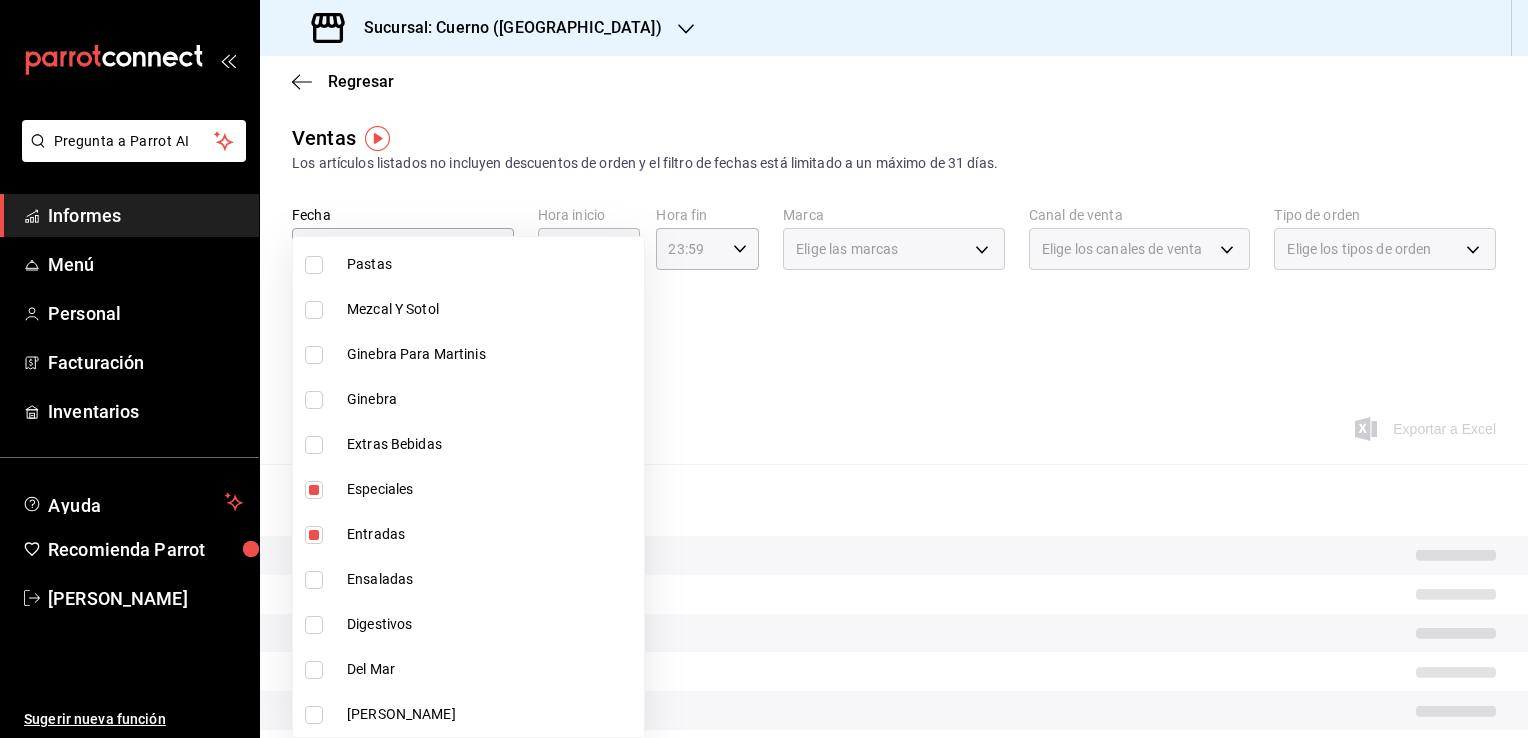 click on "Ensaladas" at bounding box center (468, 579) 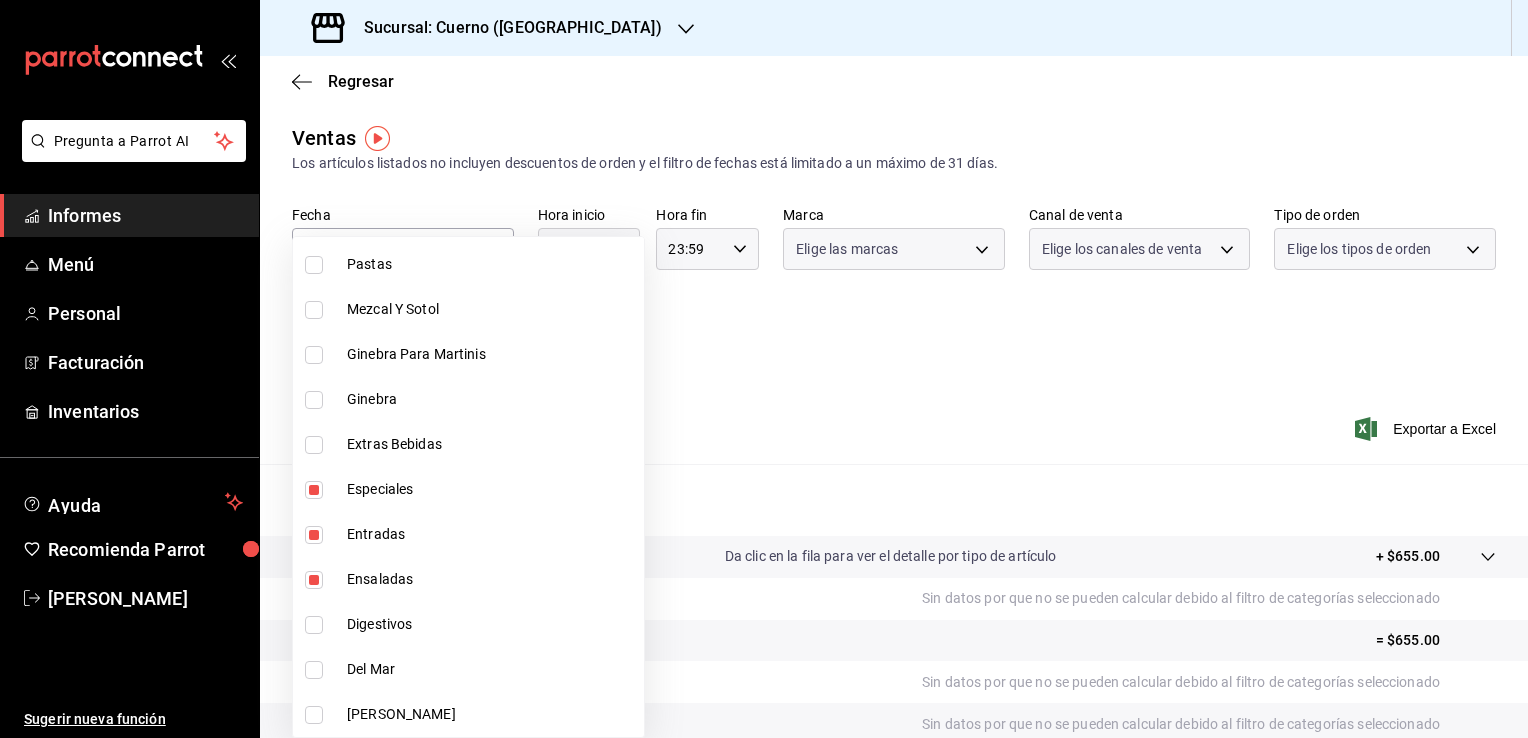 type on "d59d3ec7-3931-4c0c-b614-ed9bcc27d02b,f575ee18-16ca-4116-b963-33634350425a,a542a0f5-dc65-4dec-b1e1-534bbf263eb5,f45c2ab6-80cc-4374-9efe-e327061f6169,c60815f7-84e3-4519-a358-56a247b8eb70" 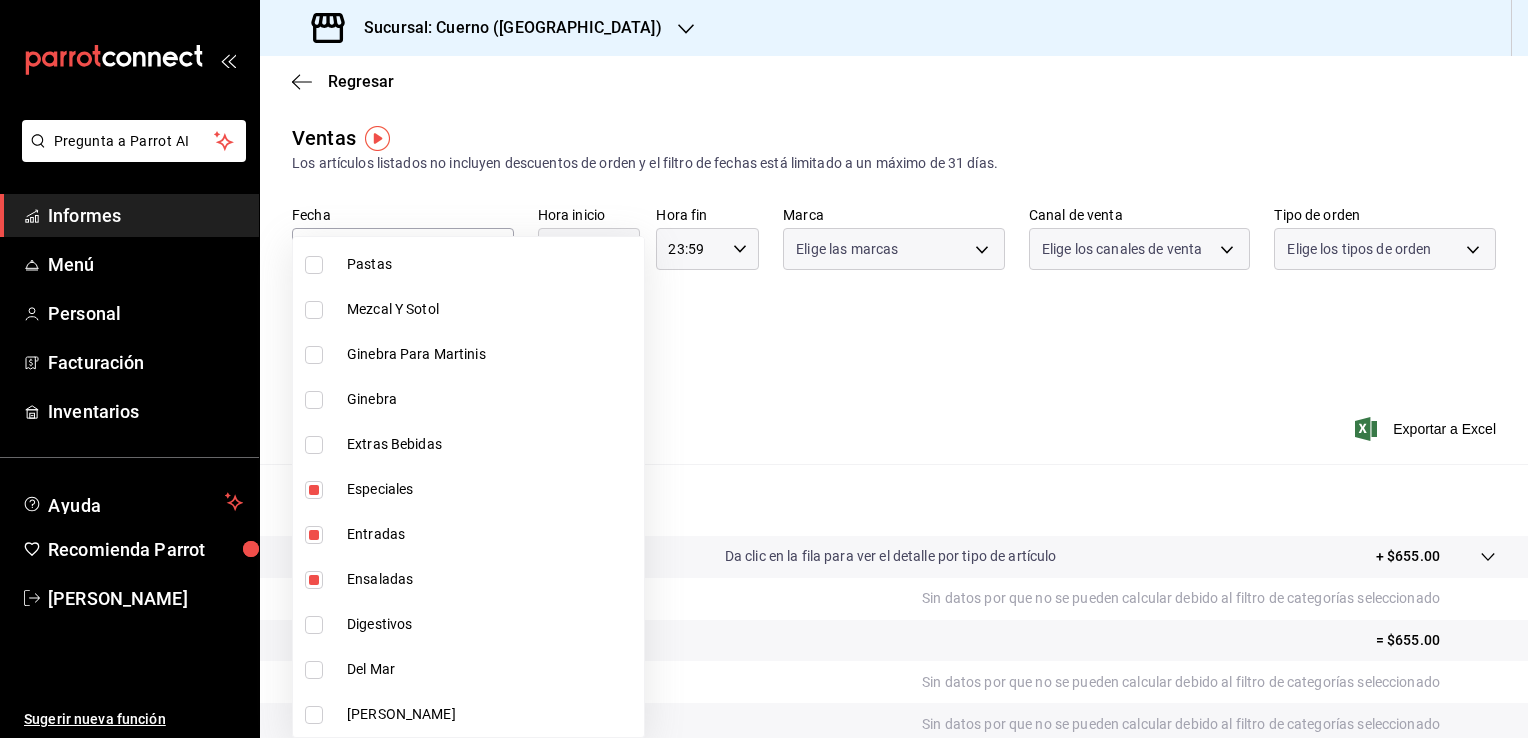 checkbox on "true" 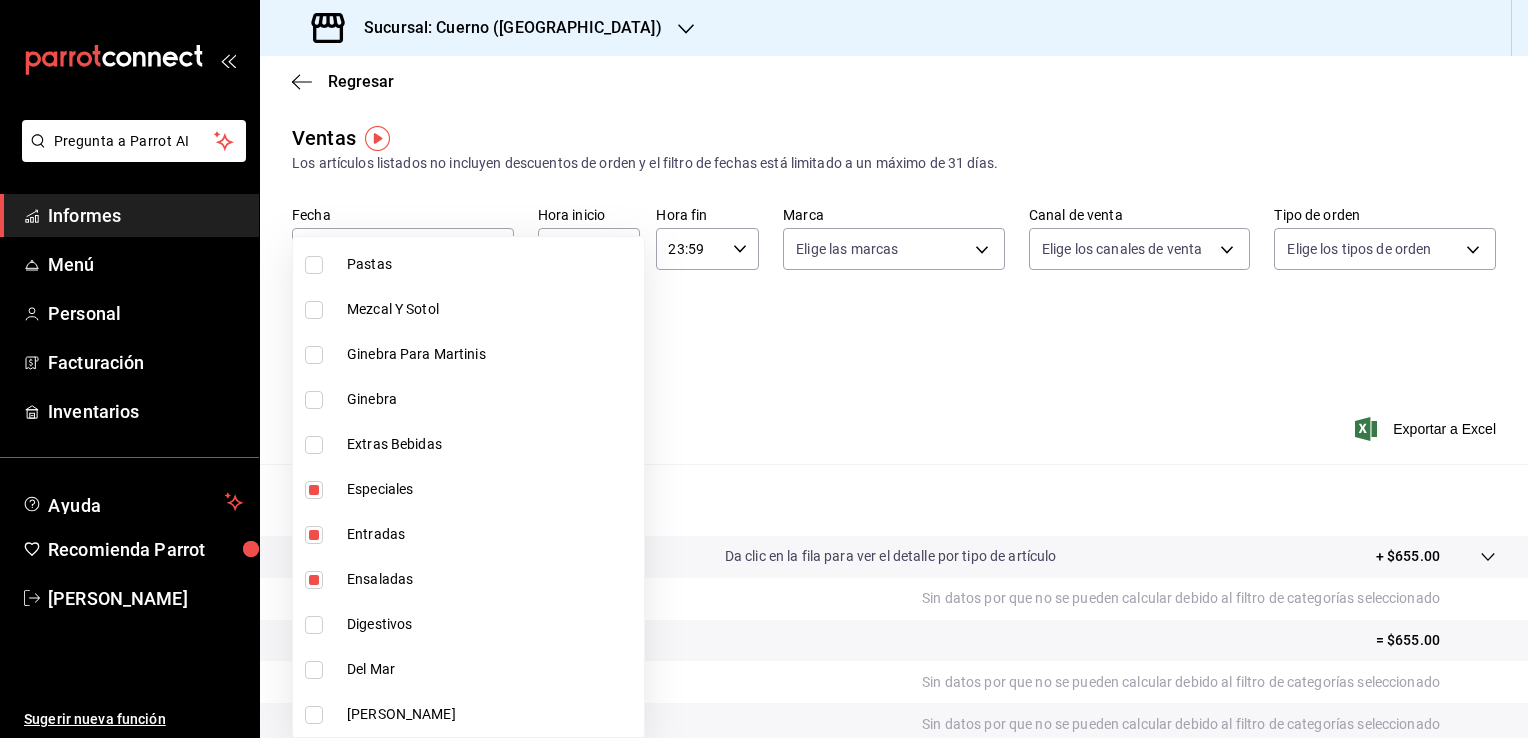 click on "Del Mar" at bounding box center [491, 669] 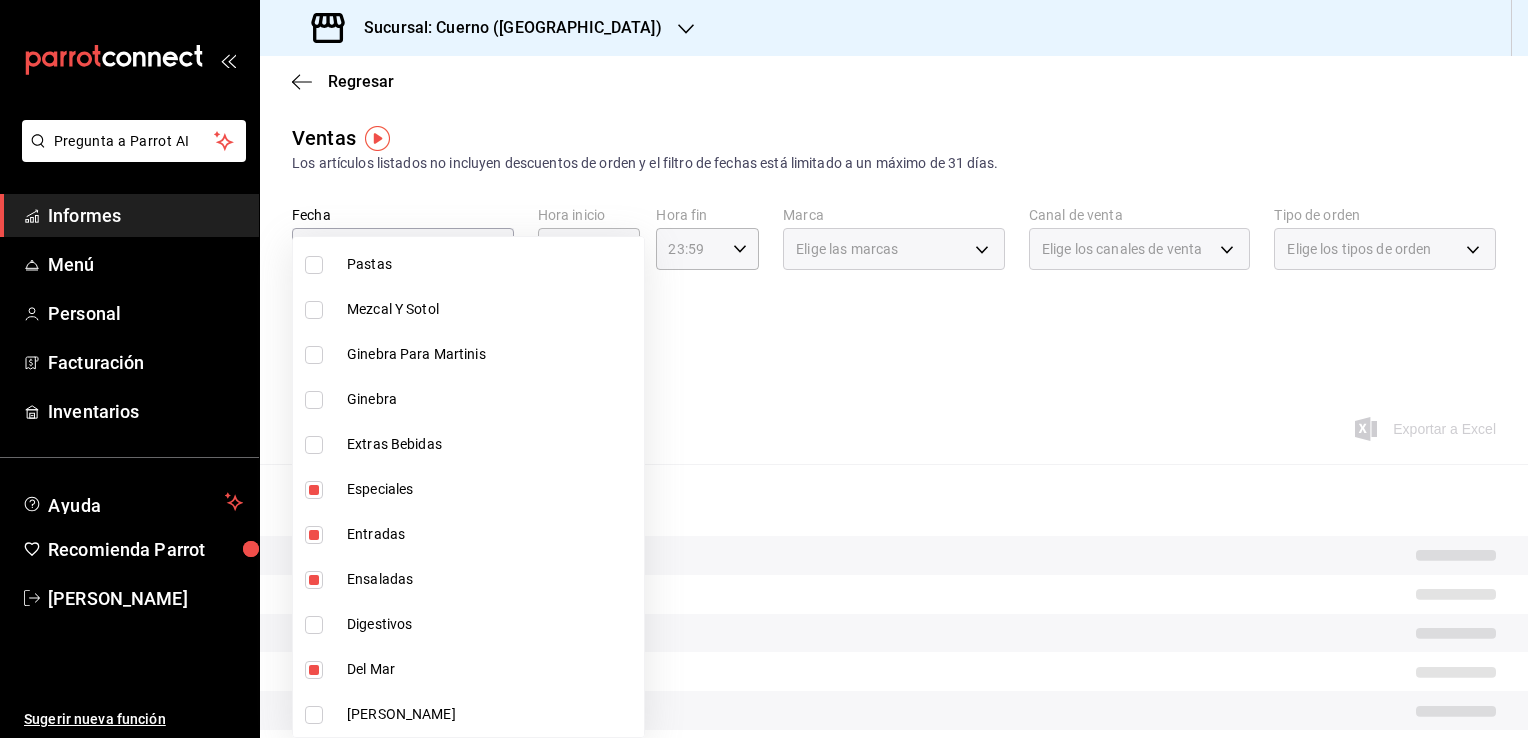 drag, startPoint x: 412, startPoint y: 709, endPoint x: 519, endPoint y: 551, distance: 190.8219 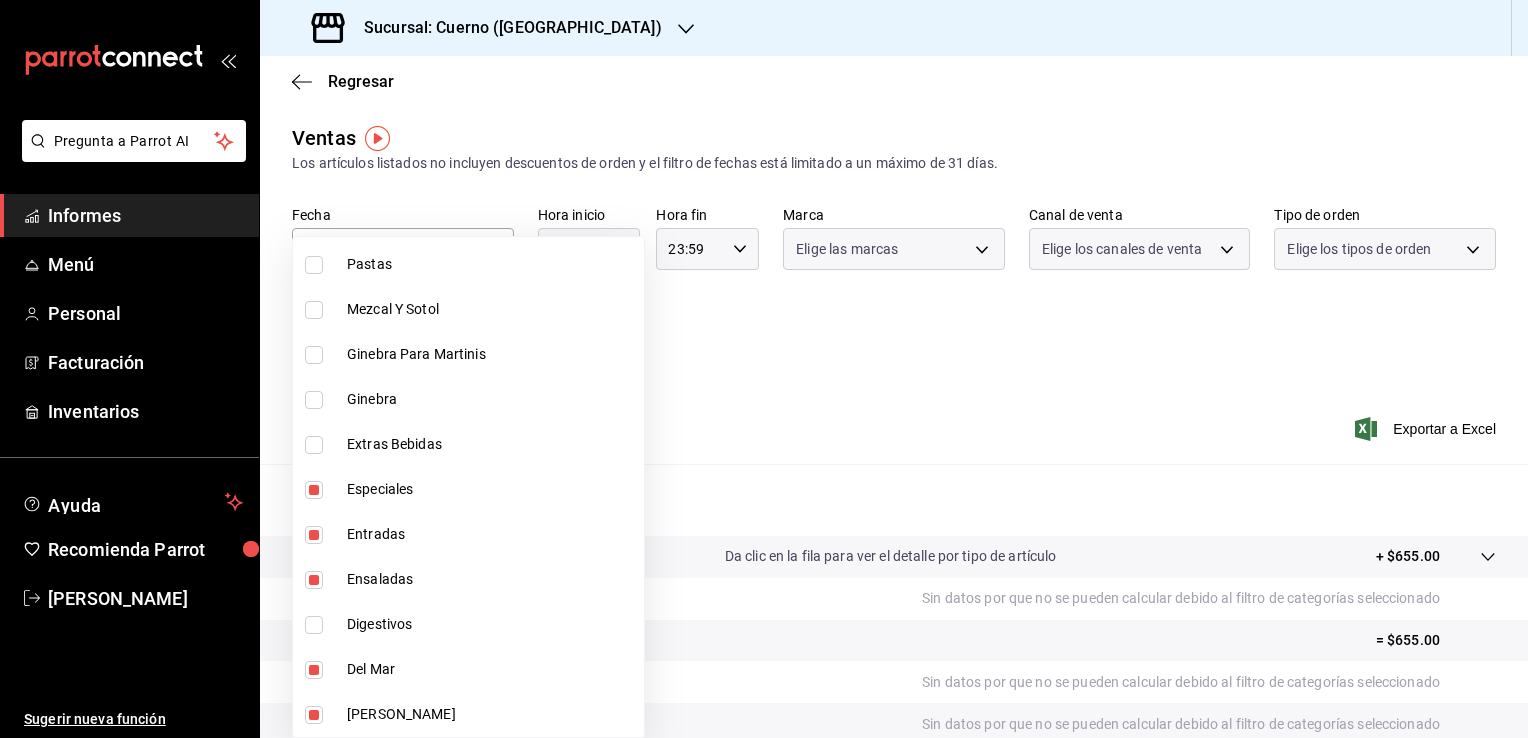 type on "d59d3ec7-3931-4c0c-b614-ed9bcc27d02b,f575ee18-16ca-4116-b963-33634350425a,a542a0f5-dc65-4dec-b1e1-534bbf263eb5,f45c2ab6-80cc-4374-9efe-e327061f6169,c60815f7-84e3-4519-a358-56a247b8eb70,9611eee5-c087-4c86-af1f-00144ba400a2,b277c3b6-e454-405d-aeb5-d864261cd958" 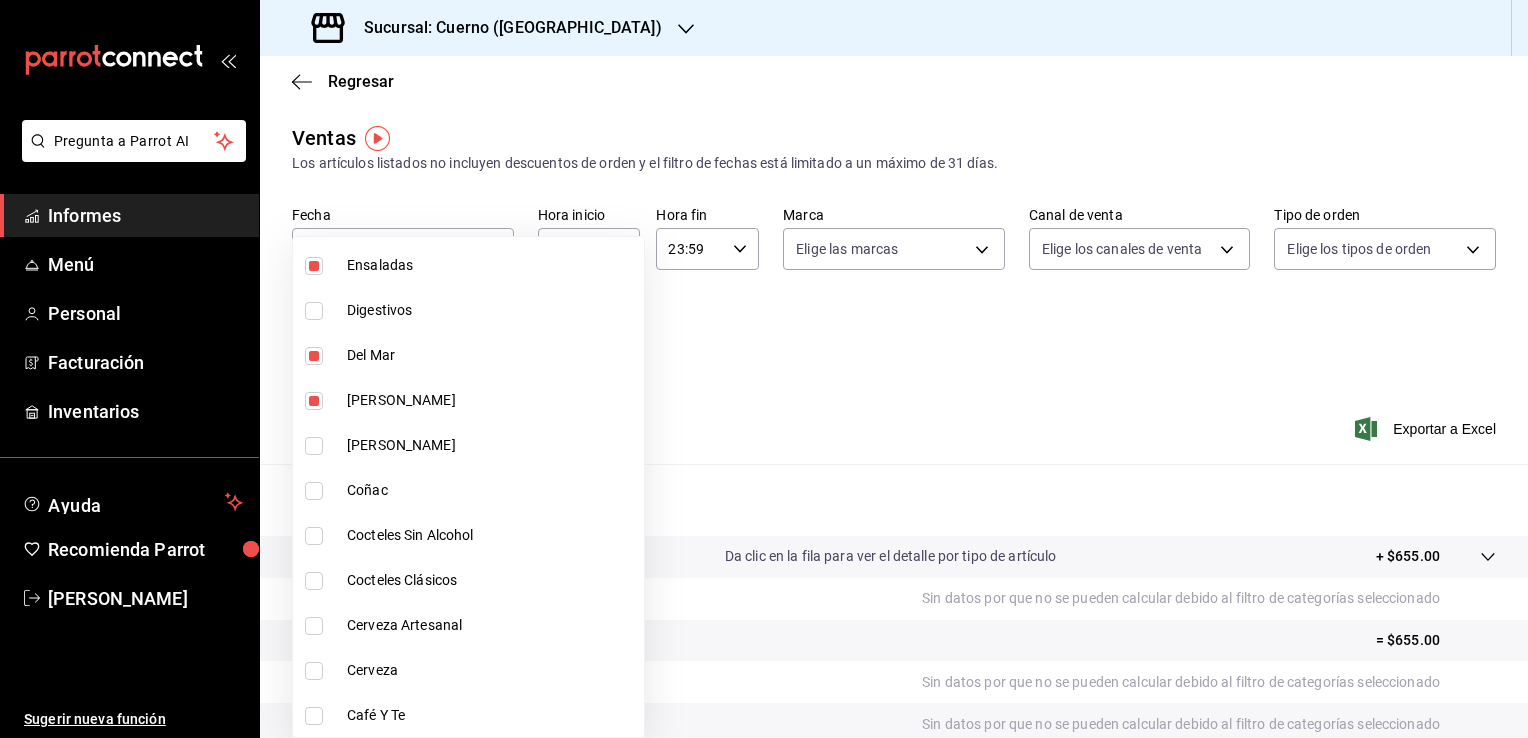 scroll, scrollTop: 1554, scrollLeft: 0, axis: vertical 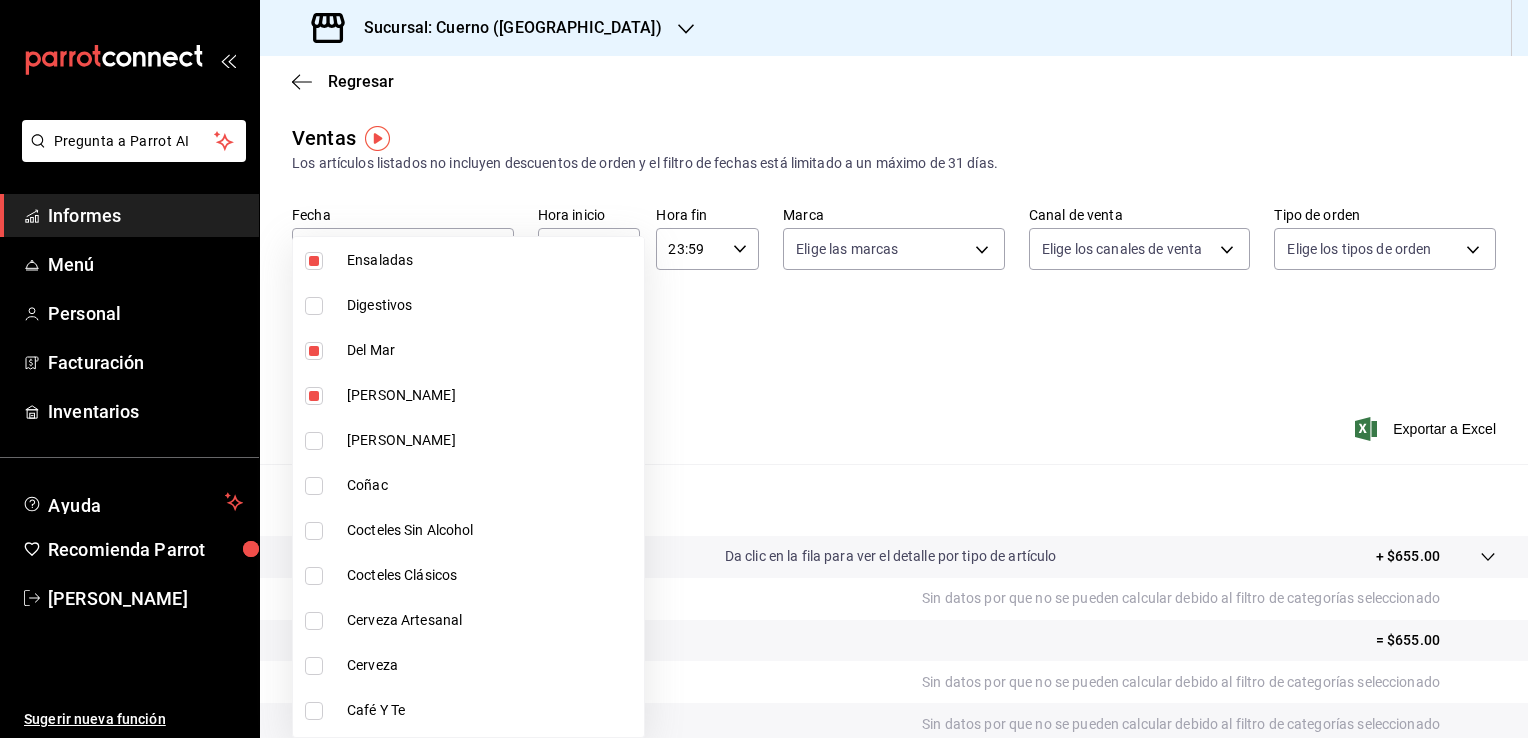 click at bounding box center (314, 441) 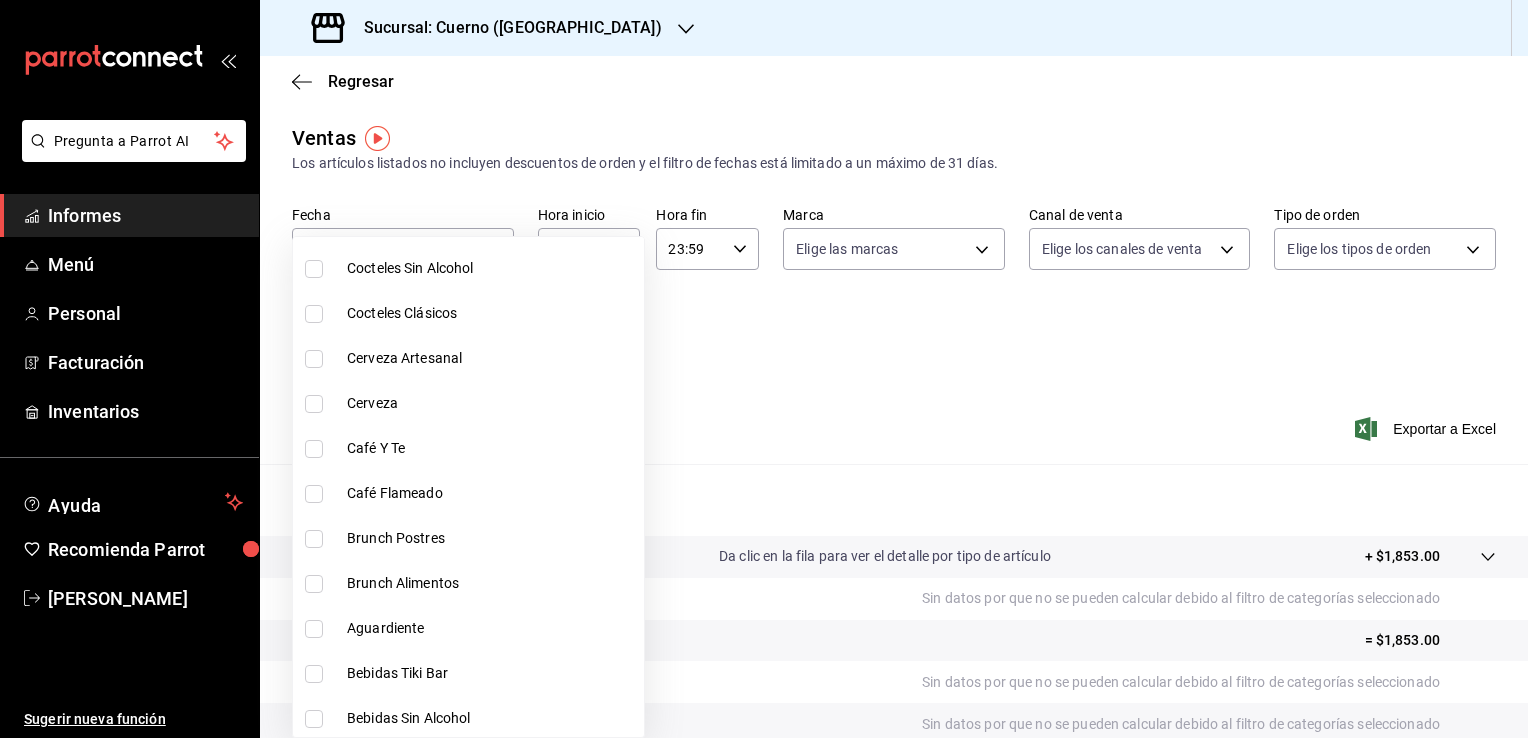 scroll, scrollTop: 1820, scrollLeft: 0, axis: vertical 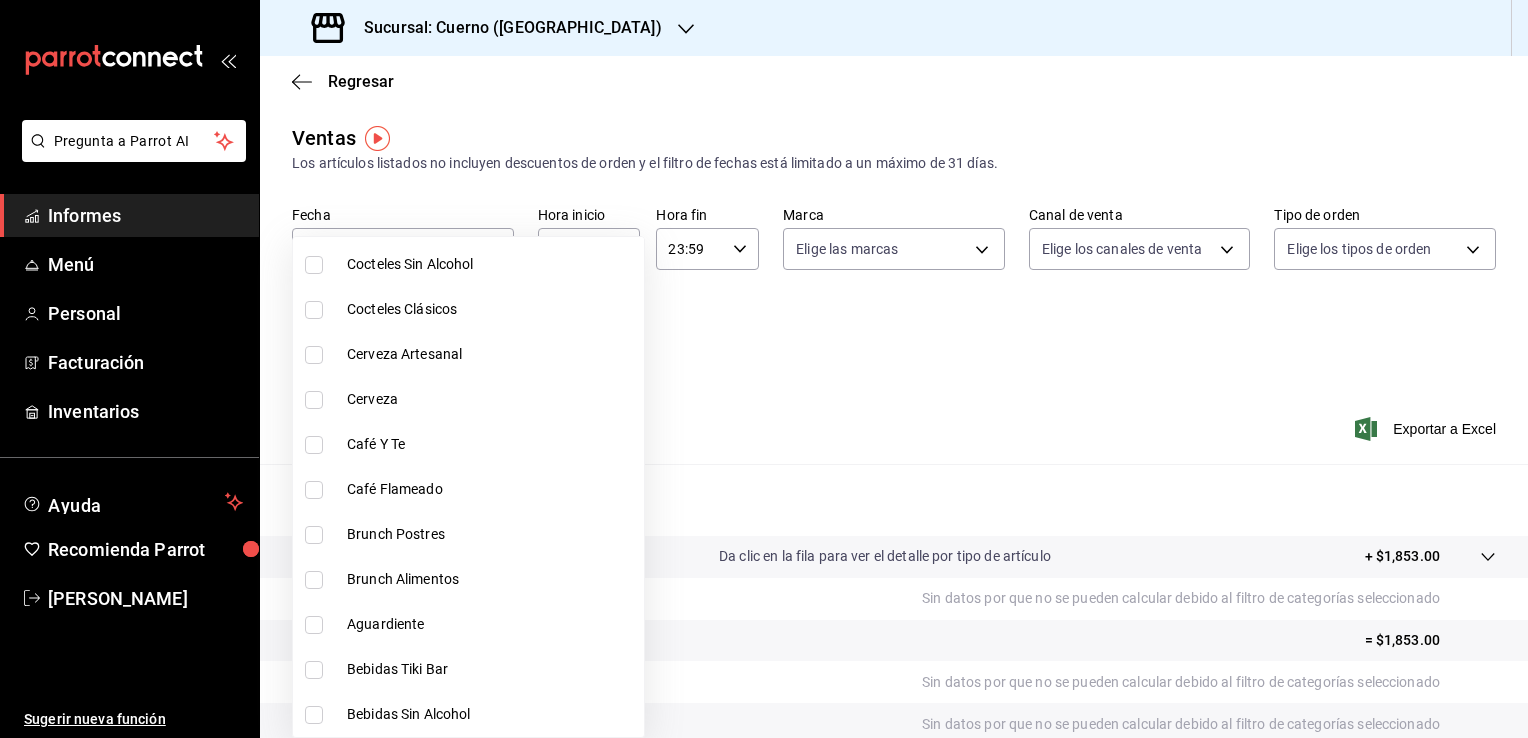 click at bounding box center [764, 369] 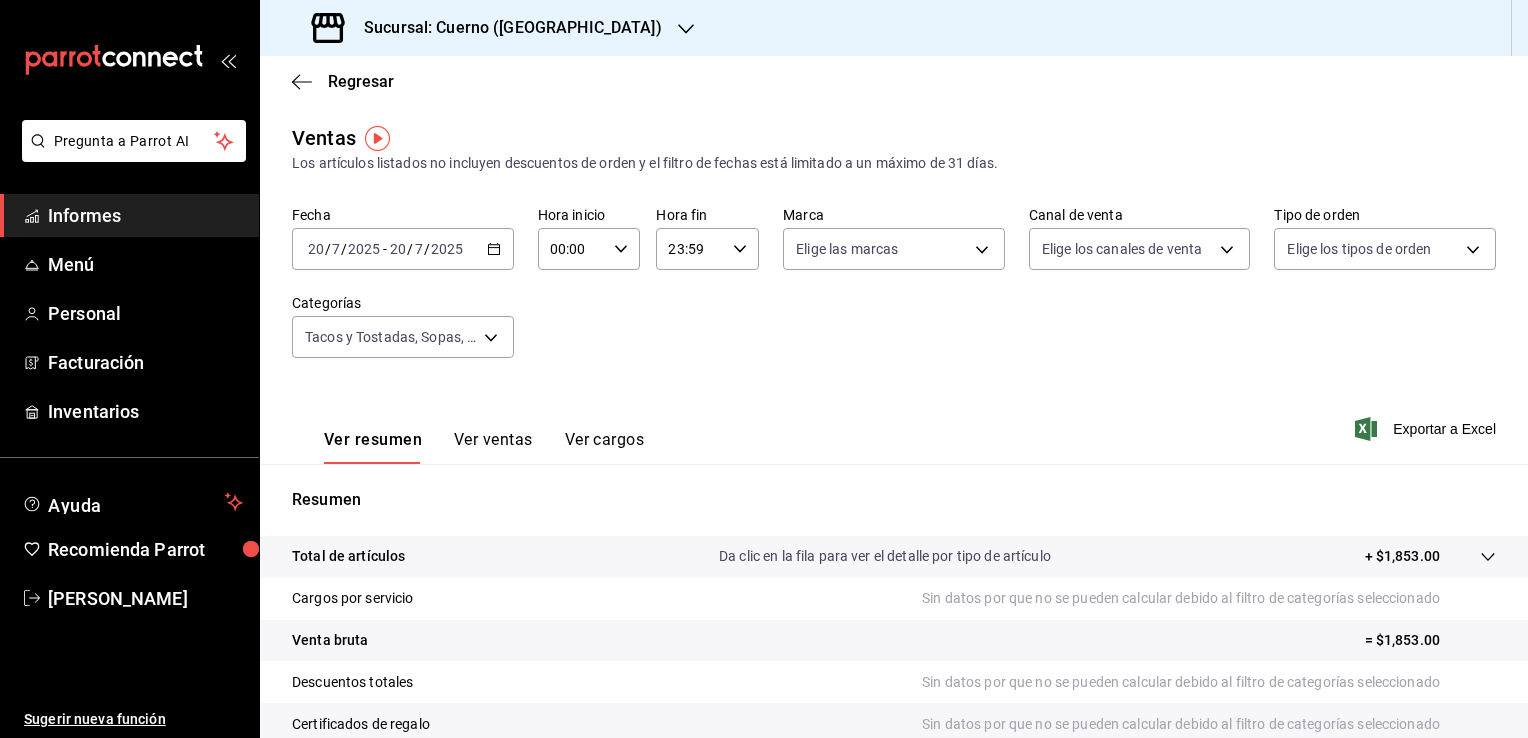 click on "20" at bounding box center [316, 249] 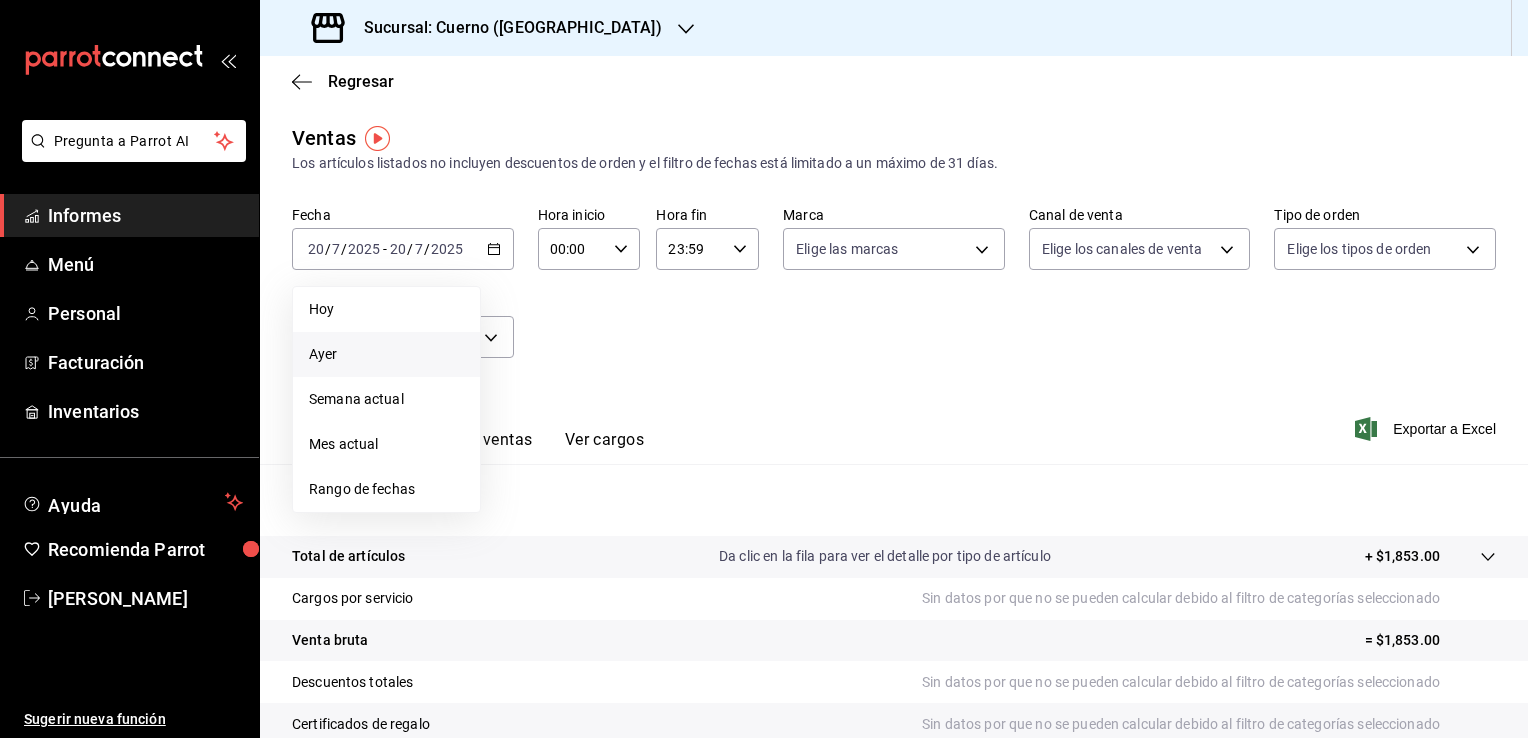 click on "Ayer" at bounding box center (386, 354) 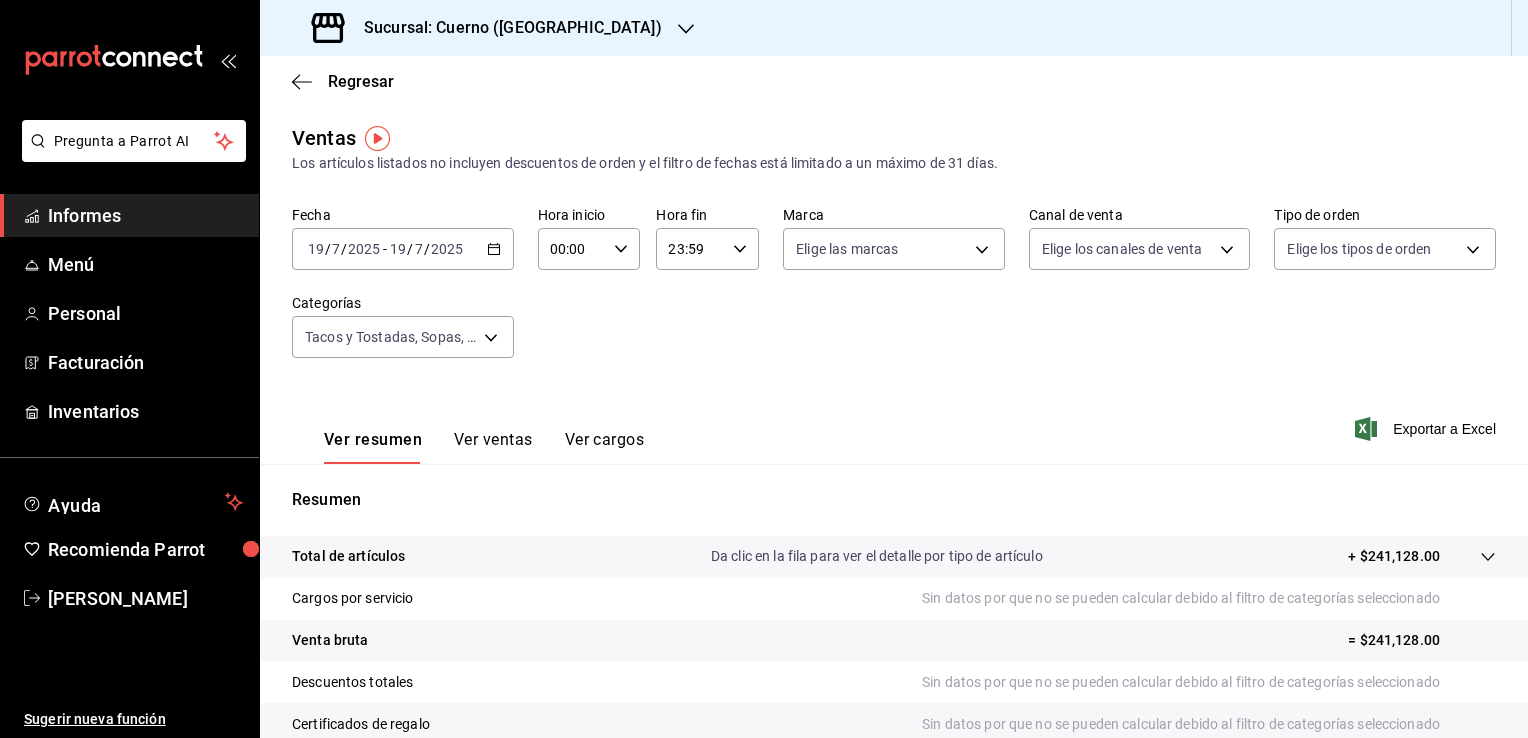 click on "19" at bounding box center [398, 249] 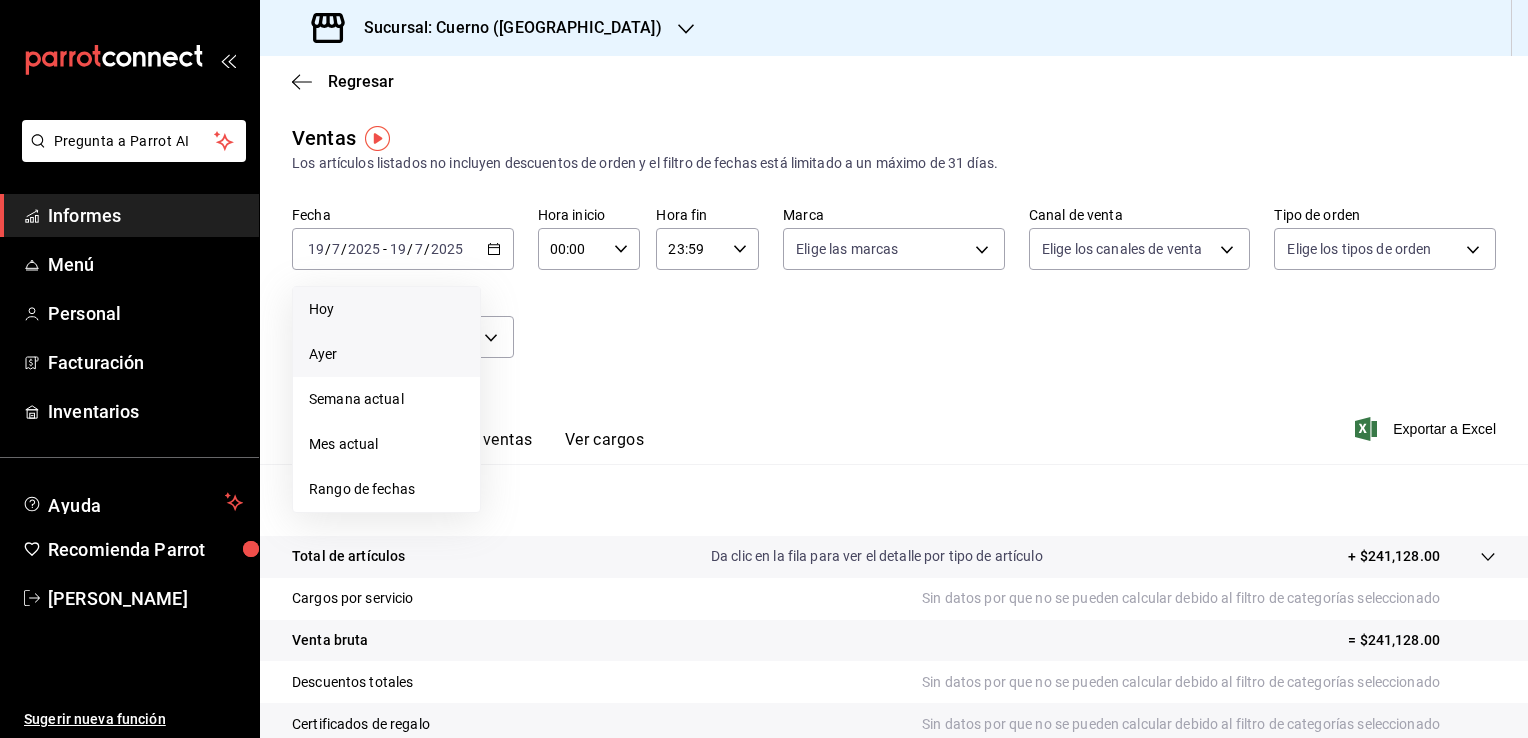 click on "Hoy" at bounding box center (386, 309) 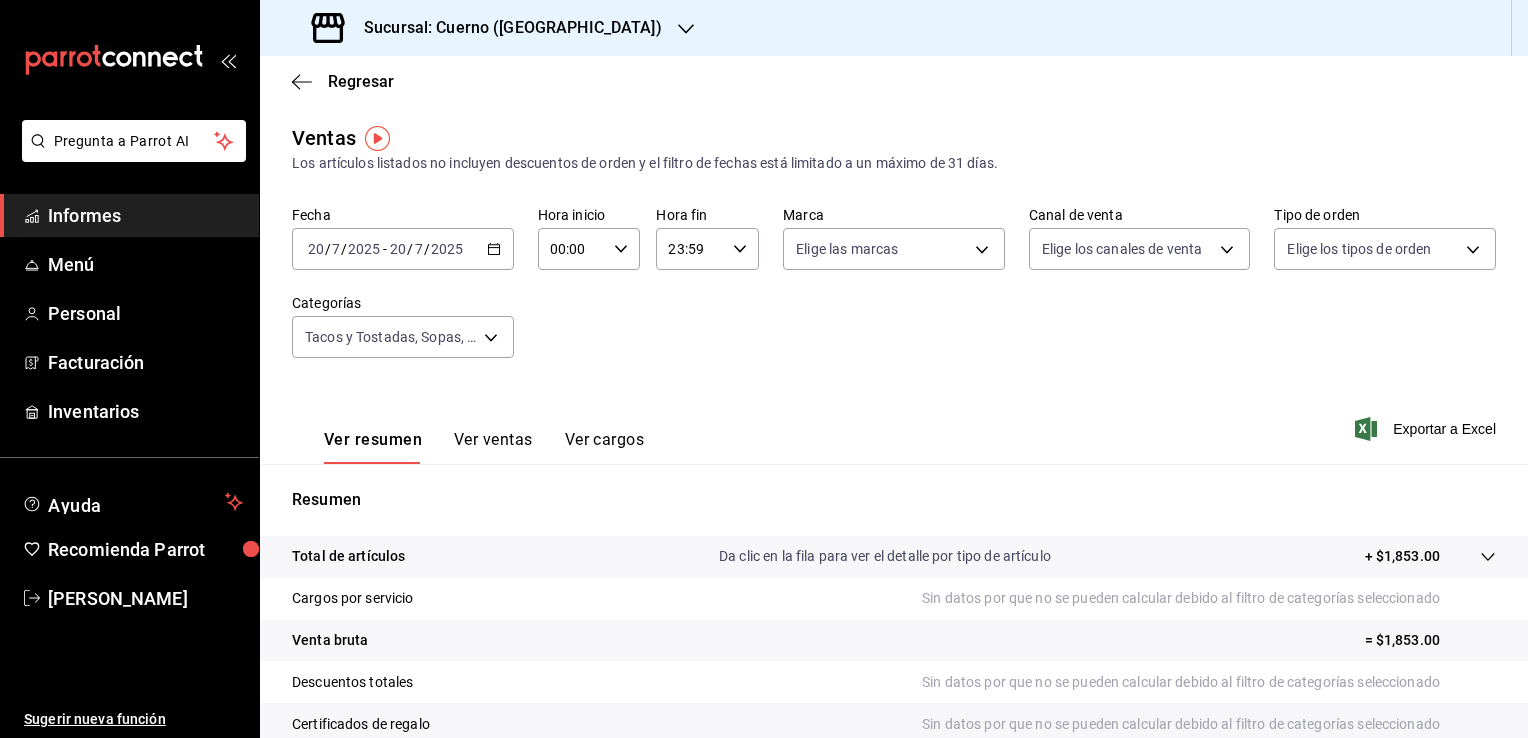 click 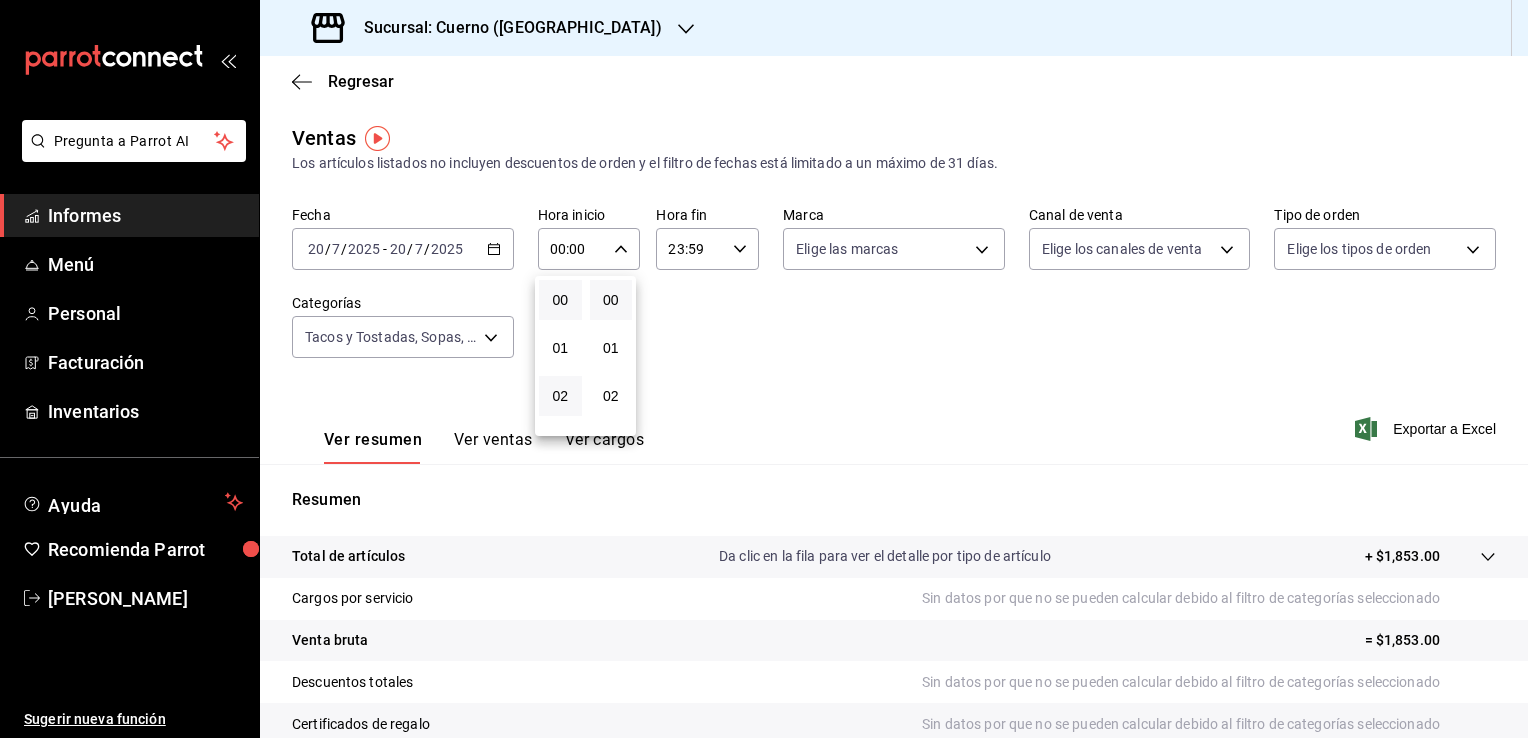 click on "02" at bounding box center [560, 396] 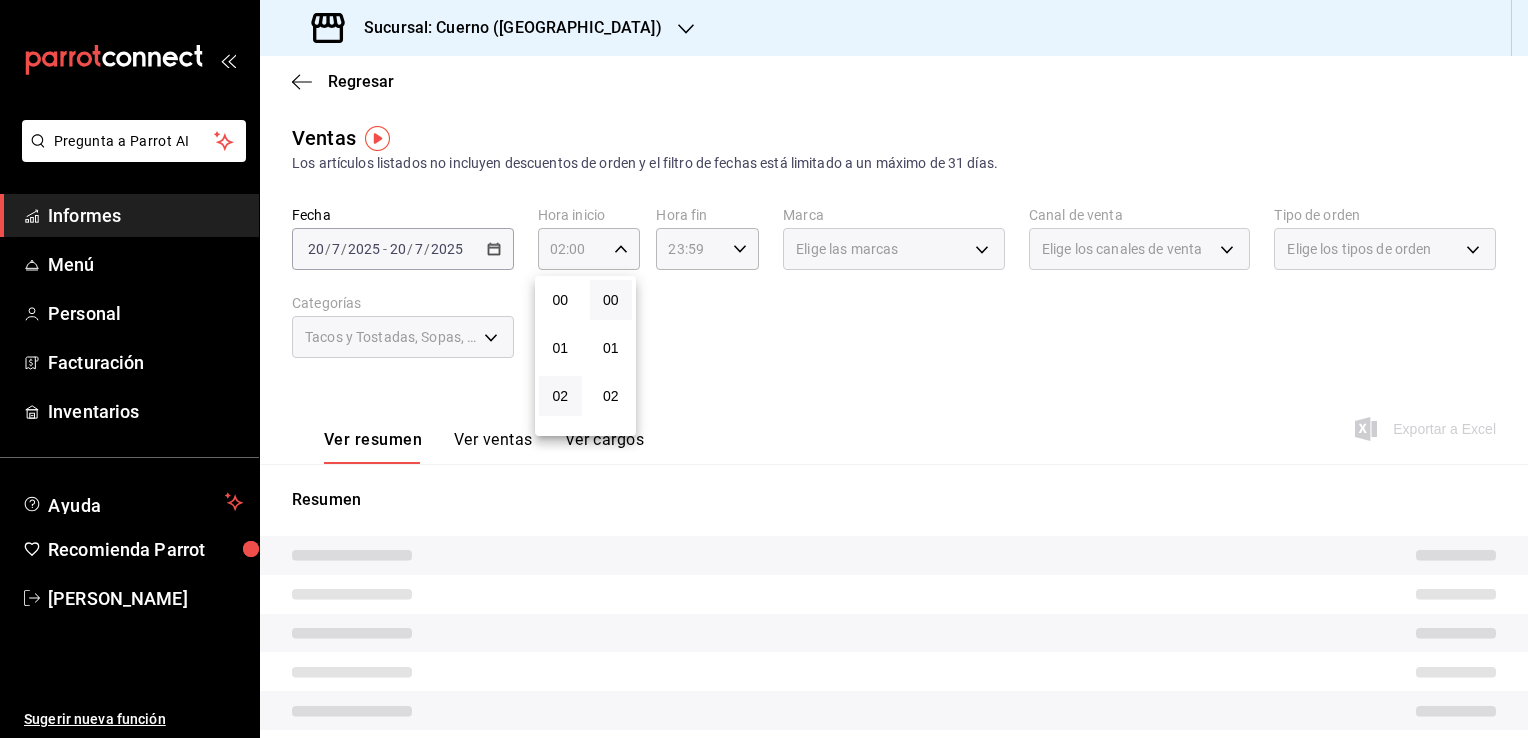 type 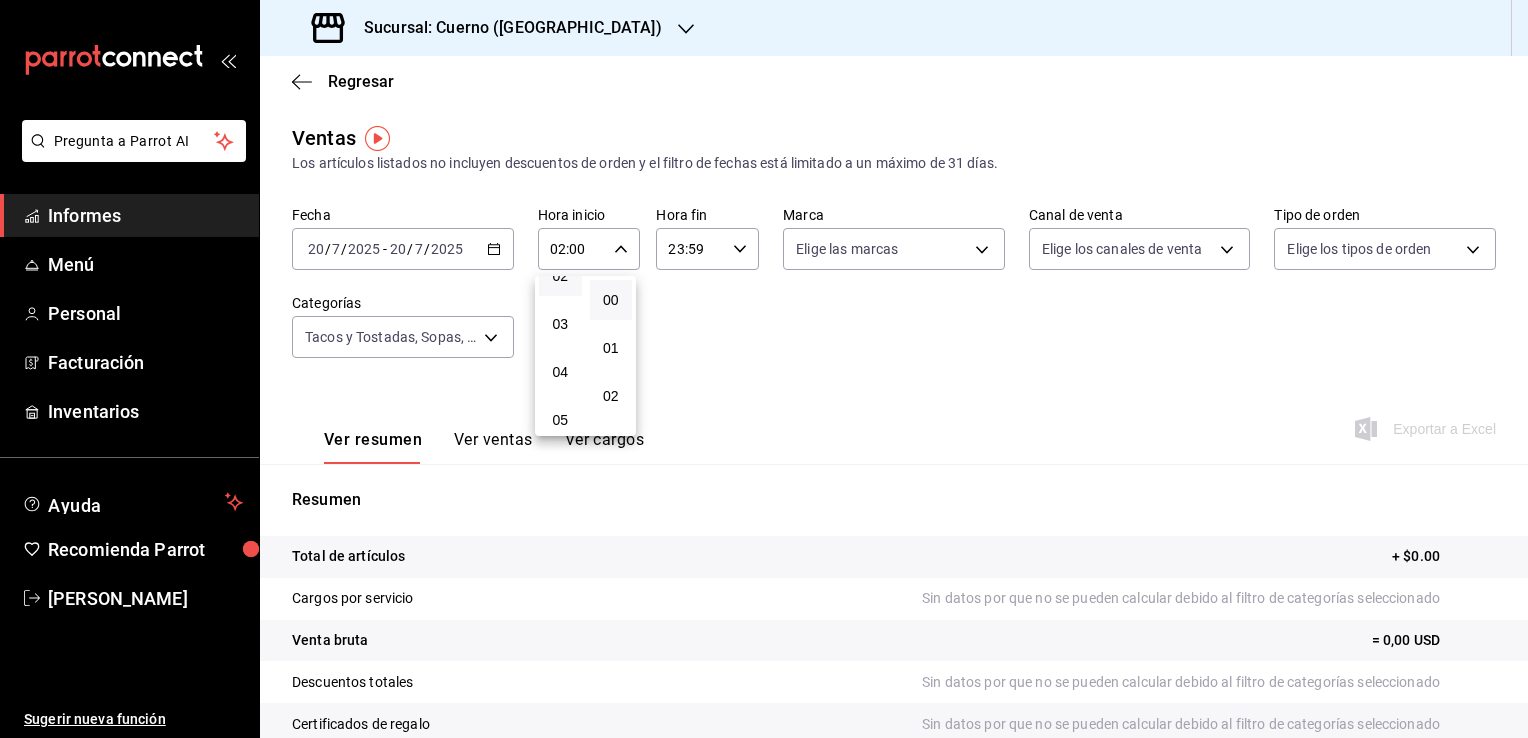 scroll, scrollTop: 160, scrollLeft: 0, axis: vertical 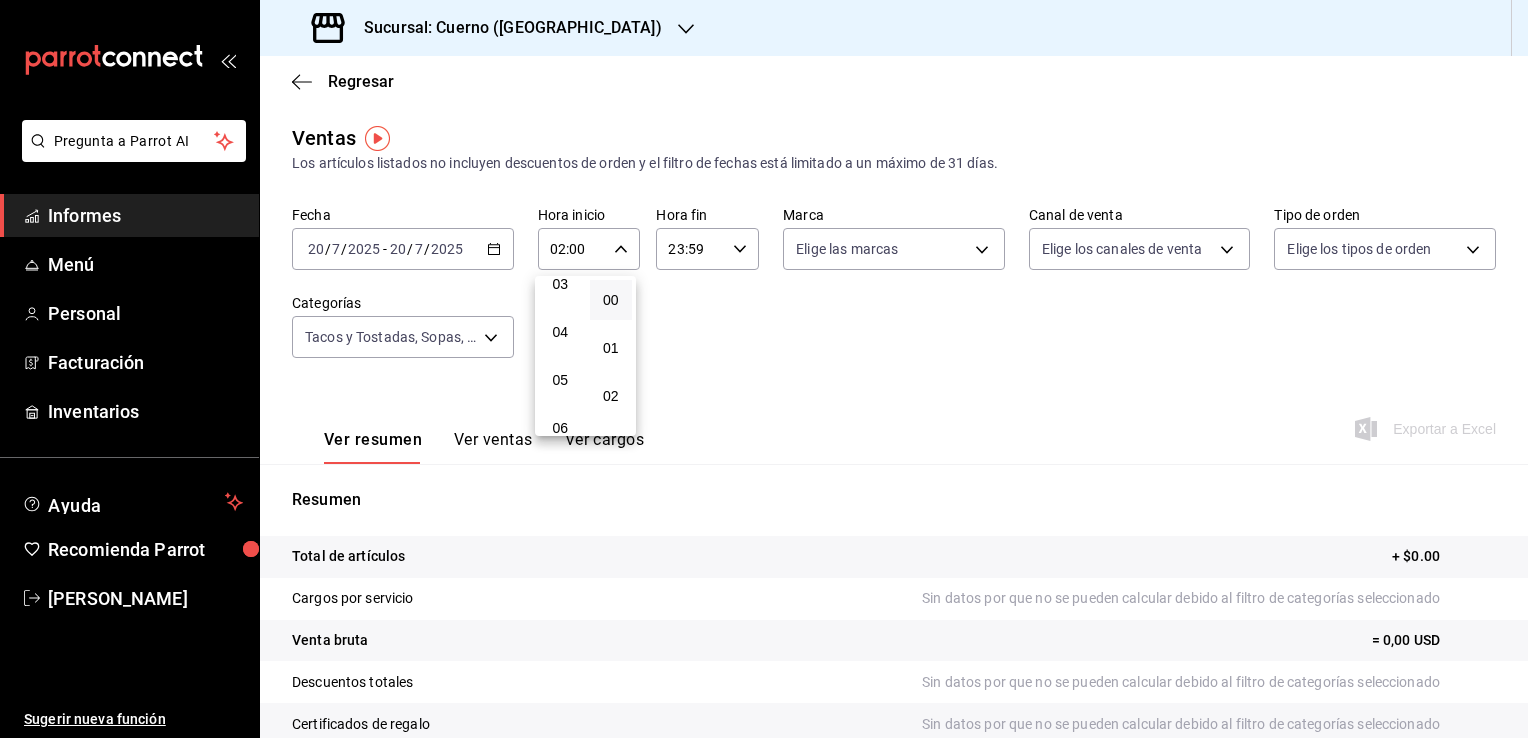 click at bounding box center (764, 369) 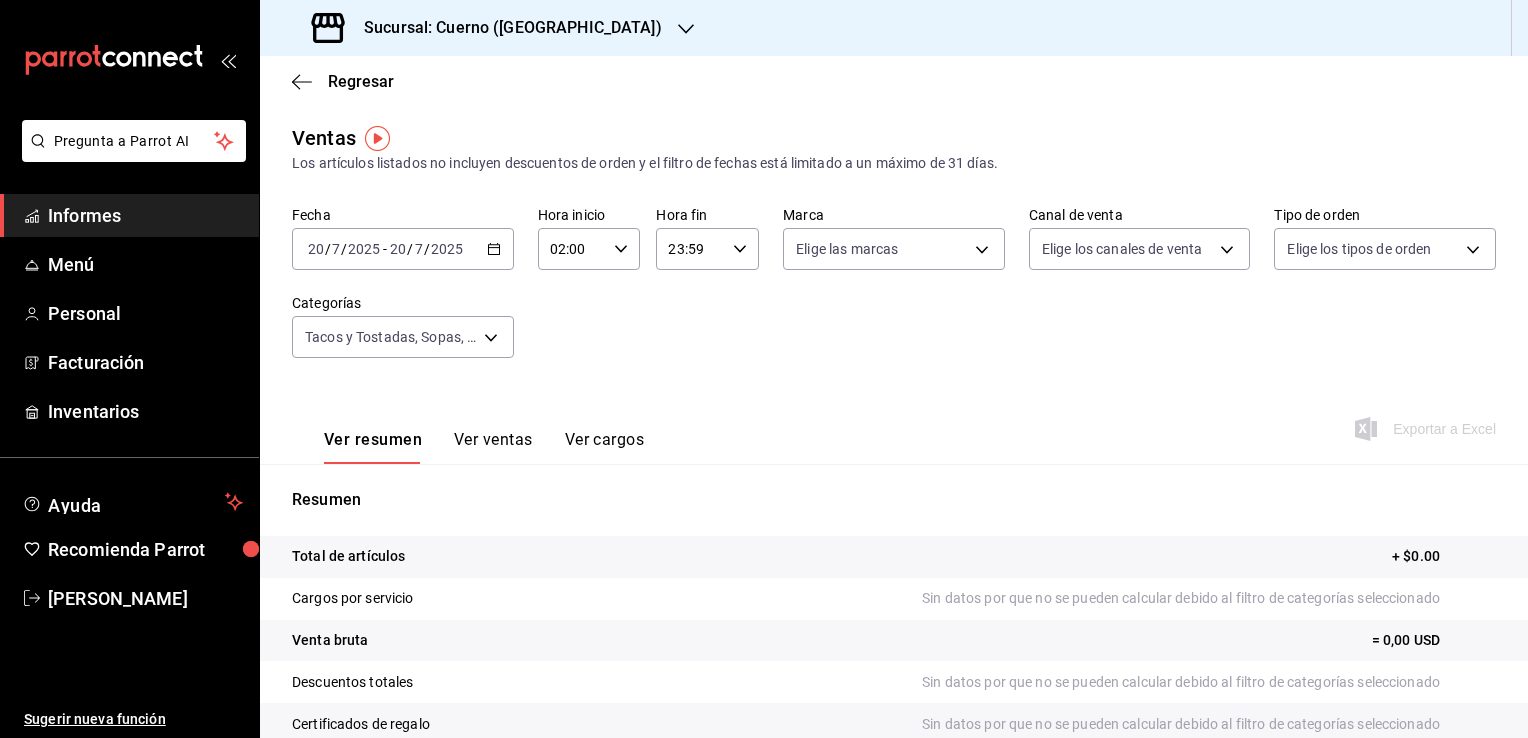 click on "02:00" at bounding box center (572, 249) 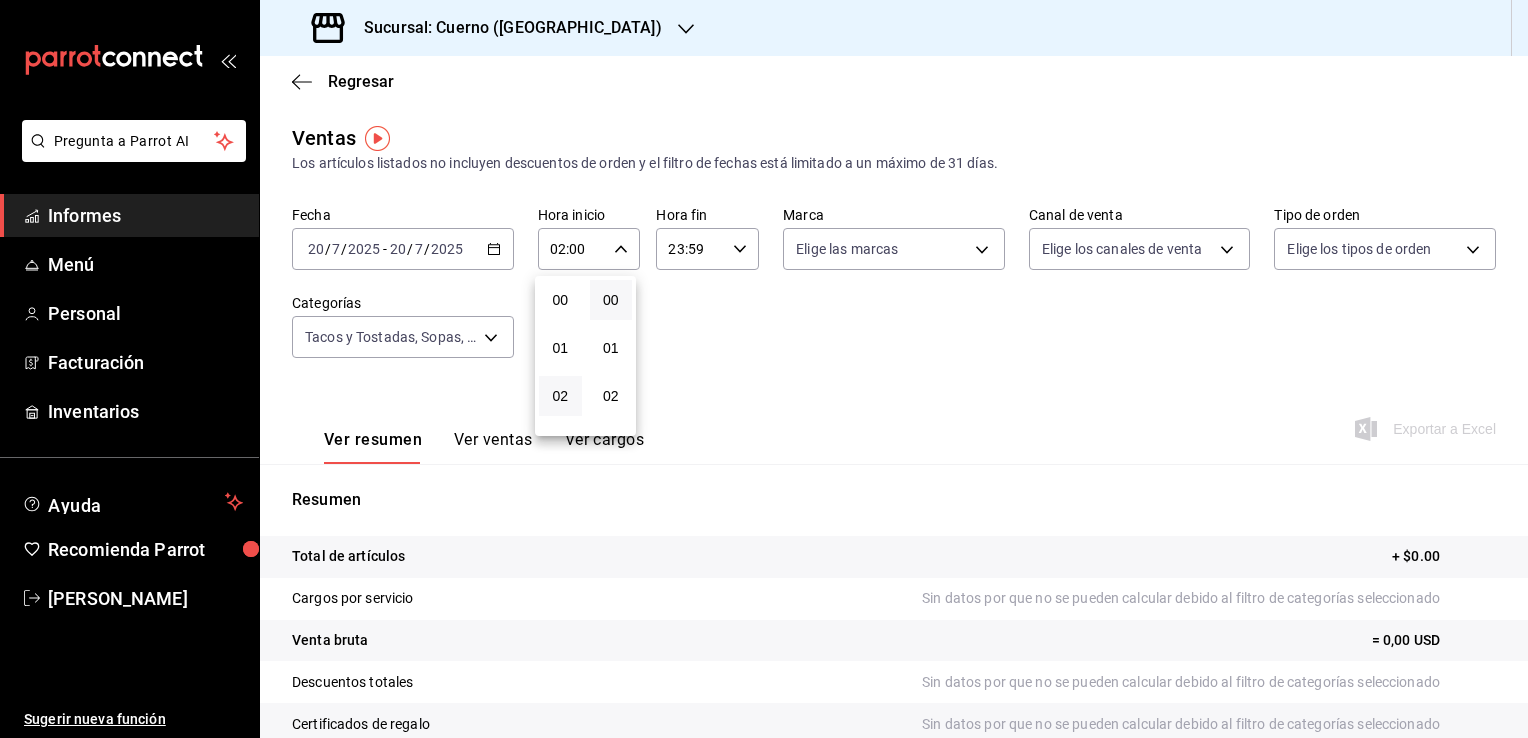 scroll, scrollTop: 97, scrollLeft: 0, axis: vertical 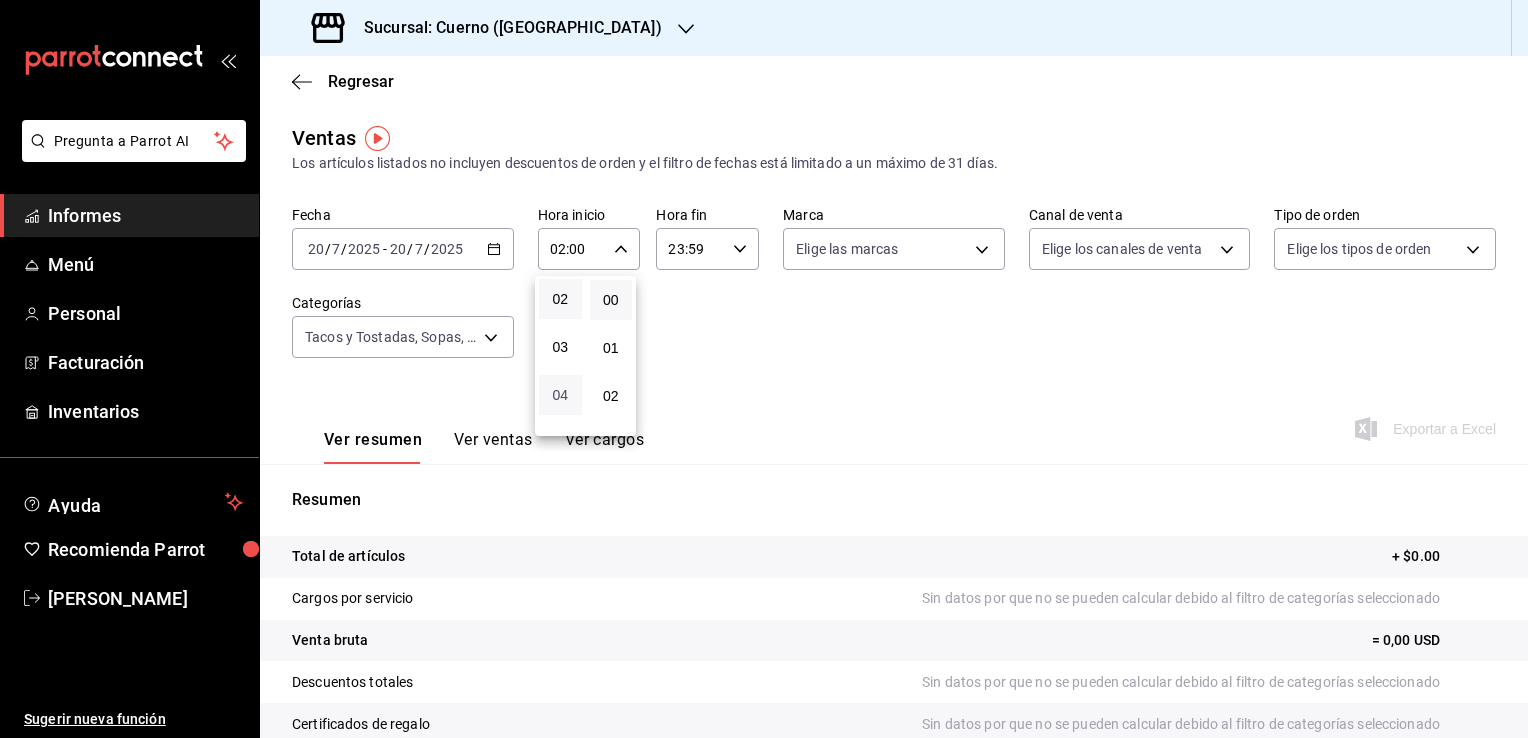 click on "04" at bounding box center (560, 395) 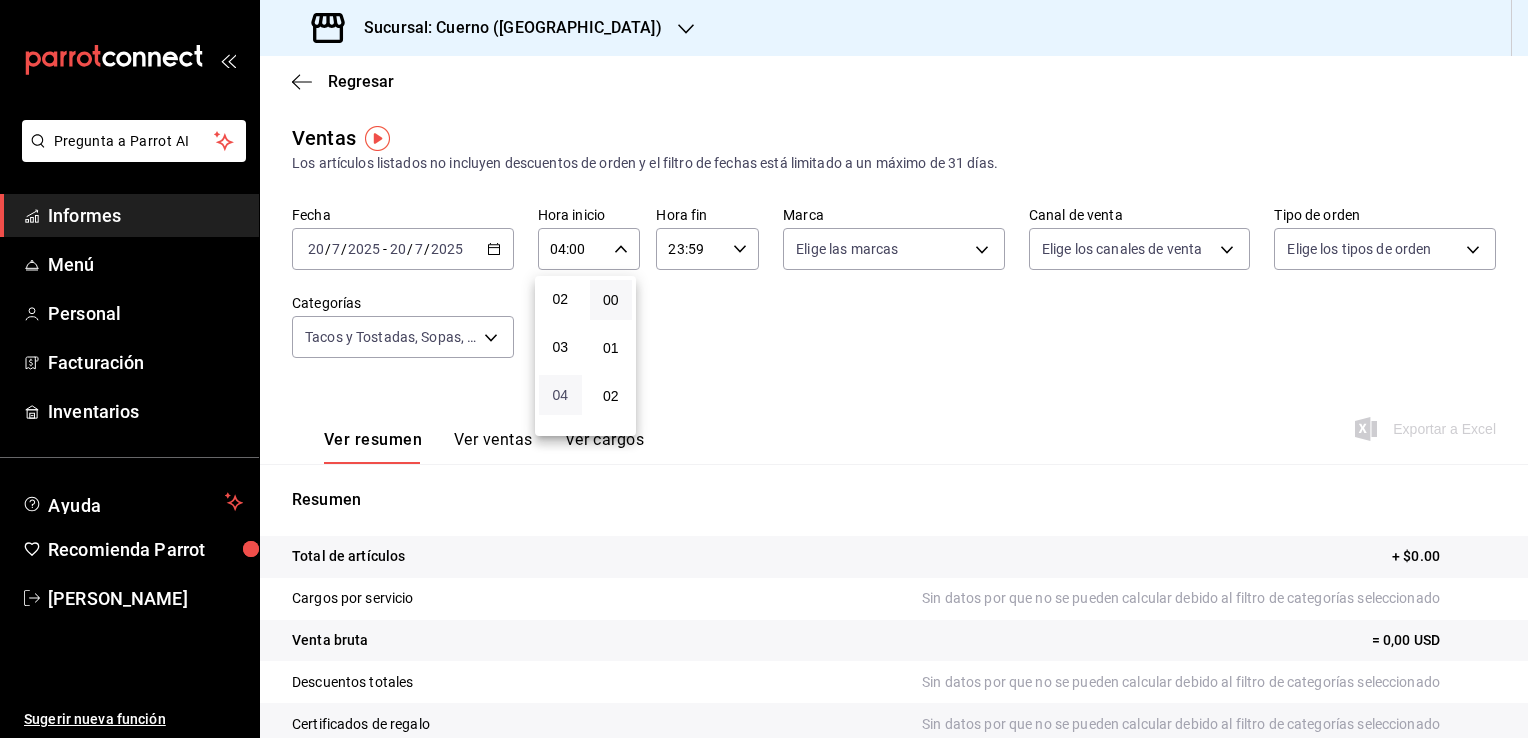 type 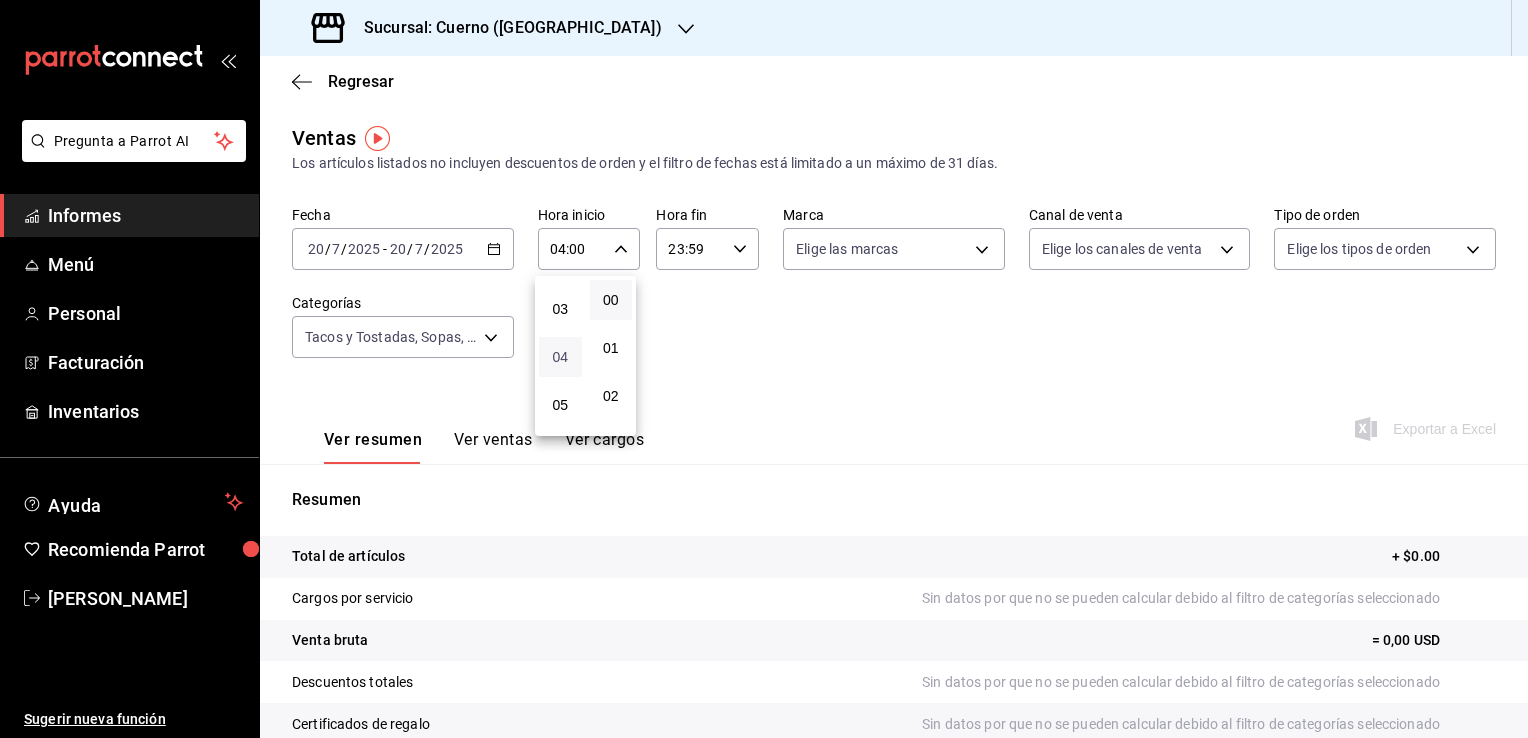 scroll, scrollTop: 137, scrollLeft: 0, axis: vertical 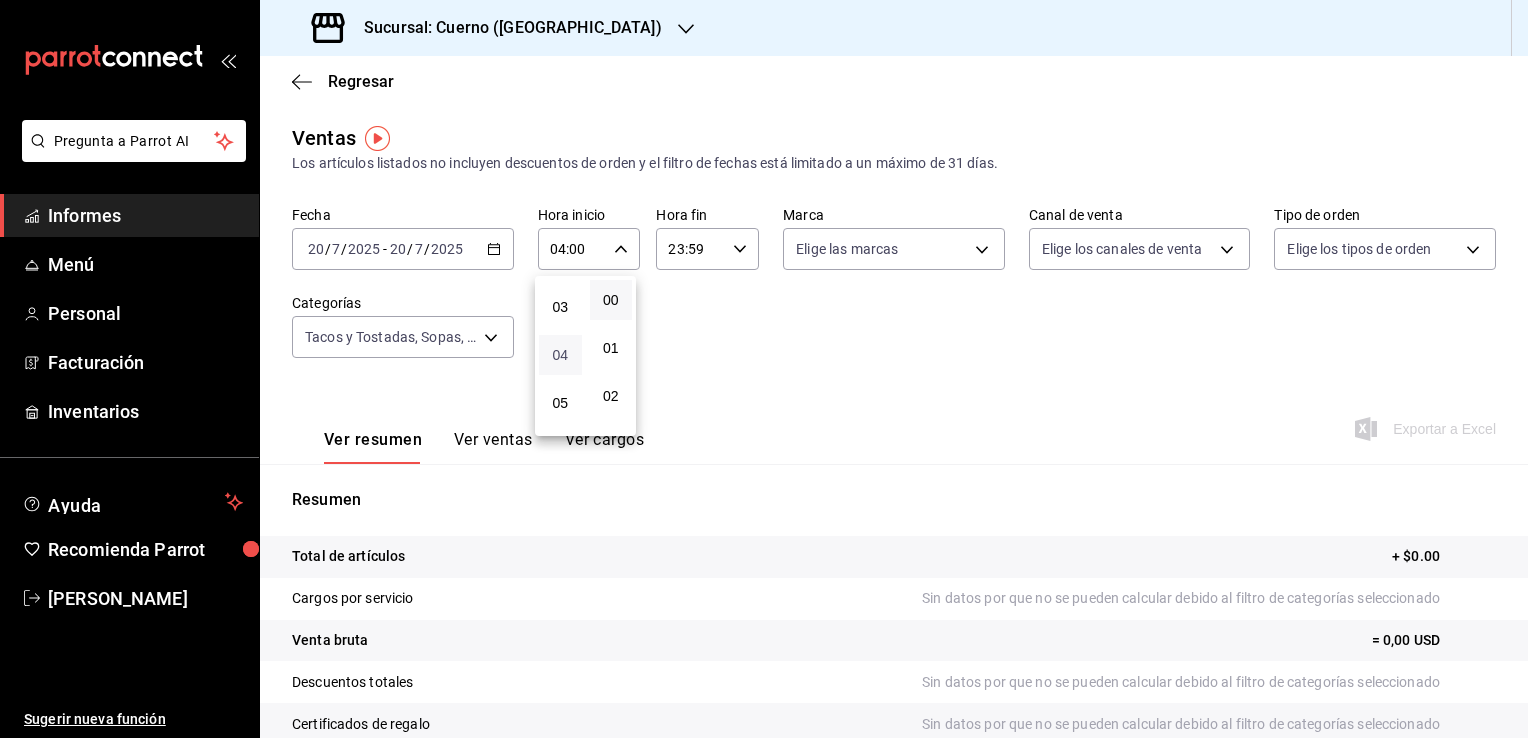 click on "05" at bounding box center (560, 403) 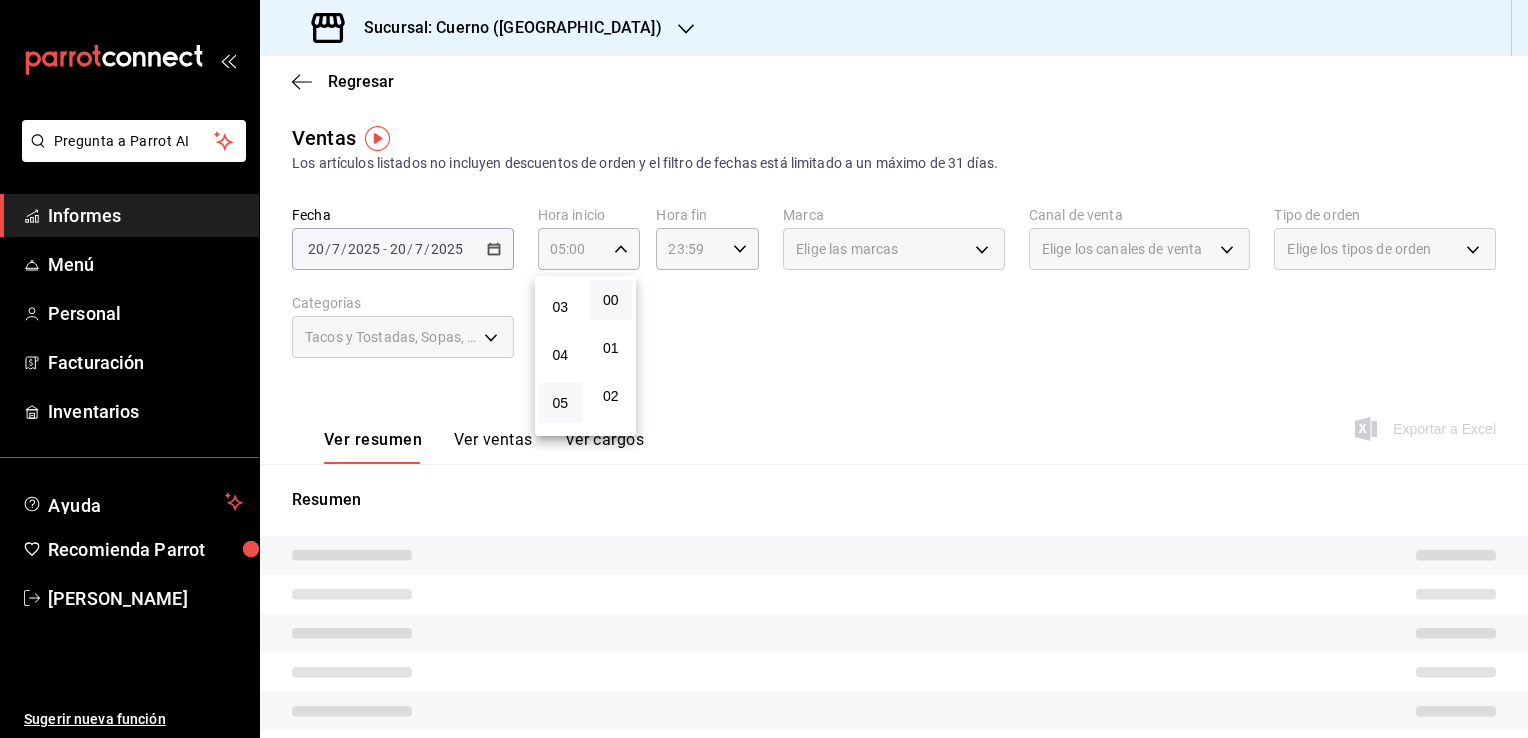 drag, startPoint x: 564, startPoint y: 396, endPoint x: 746, endPoint y: 406, distance: 182.27452 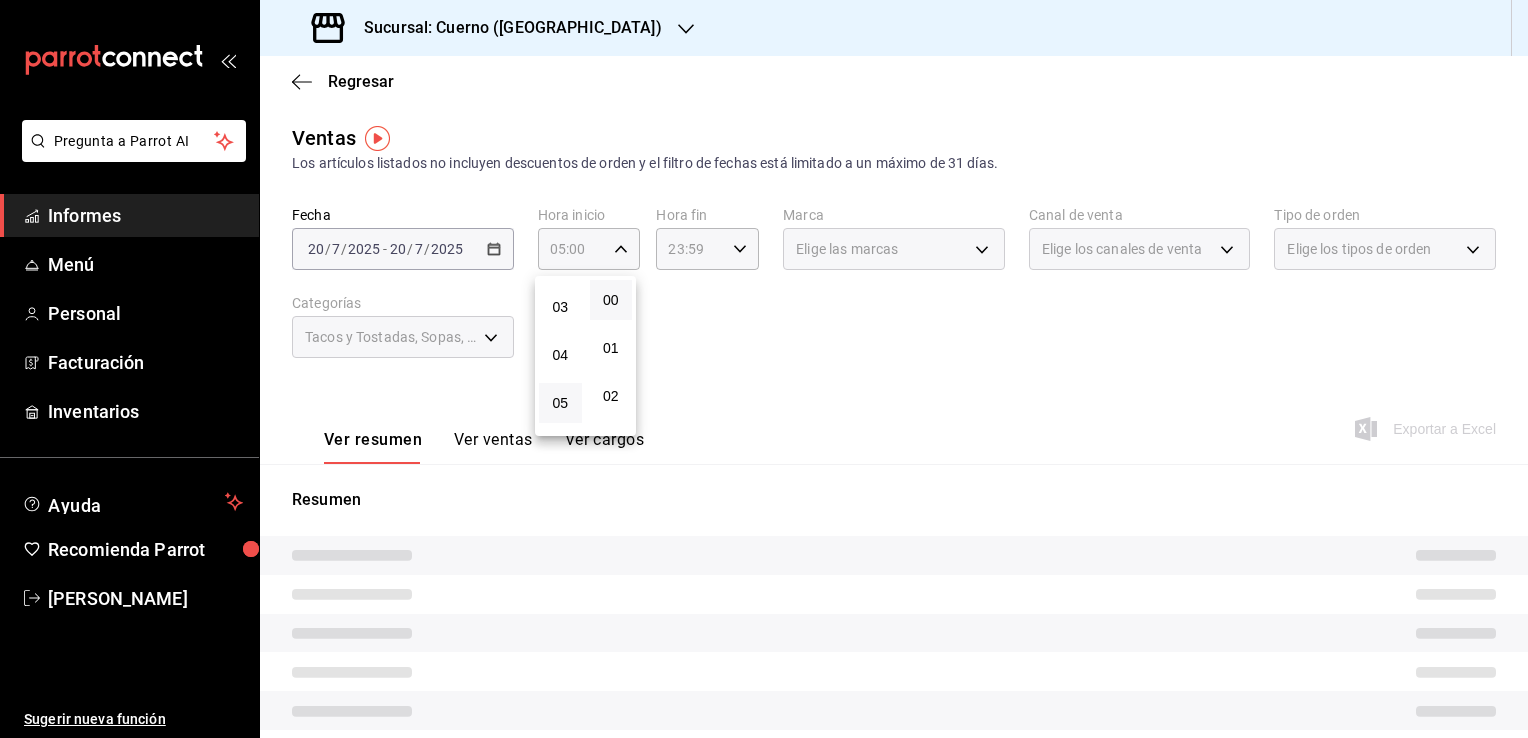 click on "00 01 02 03 04 05 06 07 08 09 10 11 12 13 14 15 16 17 18 19 20 21 22 23 00 01 02 03 04 05 06 07 08 09 10 11 12 13 14 15 16 17 18 19 20 21 22 23 24 25 26 27 28 29 30 31 32 33 34 35 36 37 38 39 40 41 42 43 44 45 46 47 48 49 50 51 52 53 54 55 56 57 58 59" at bounding box center (764, 372) 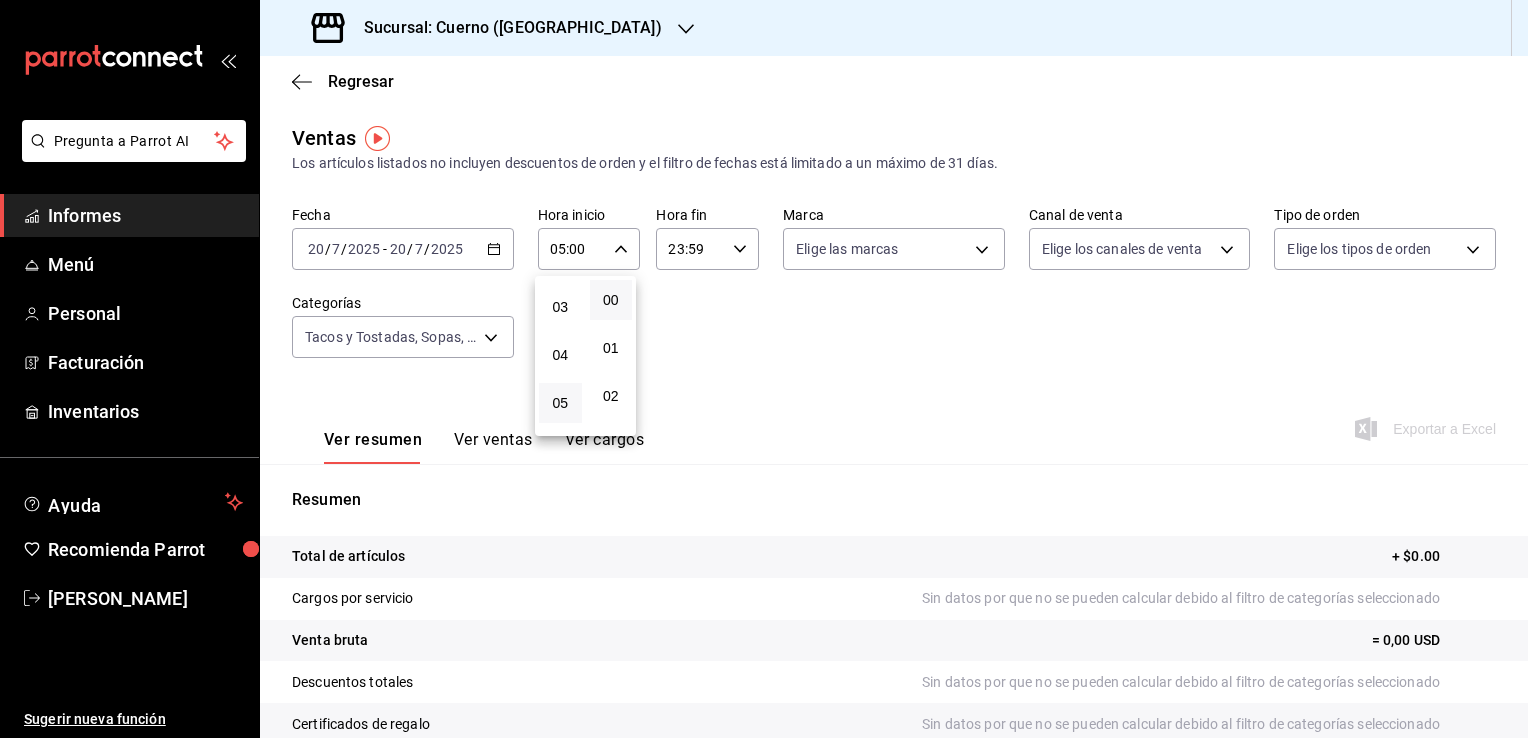 click at bounding box center [764, 369] 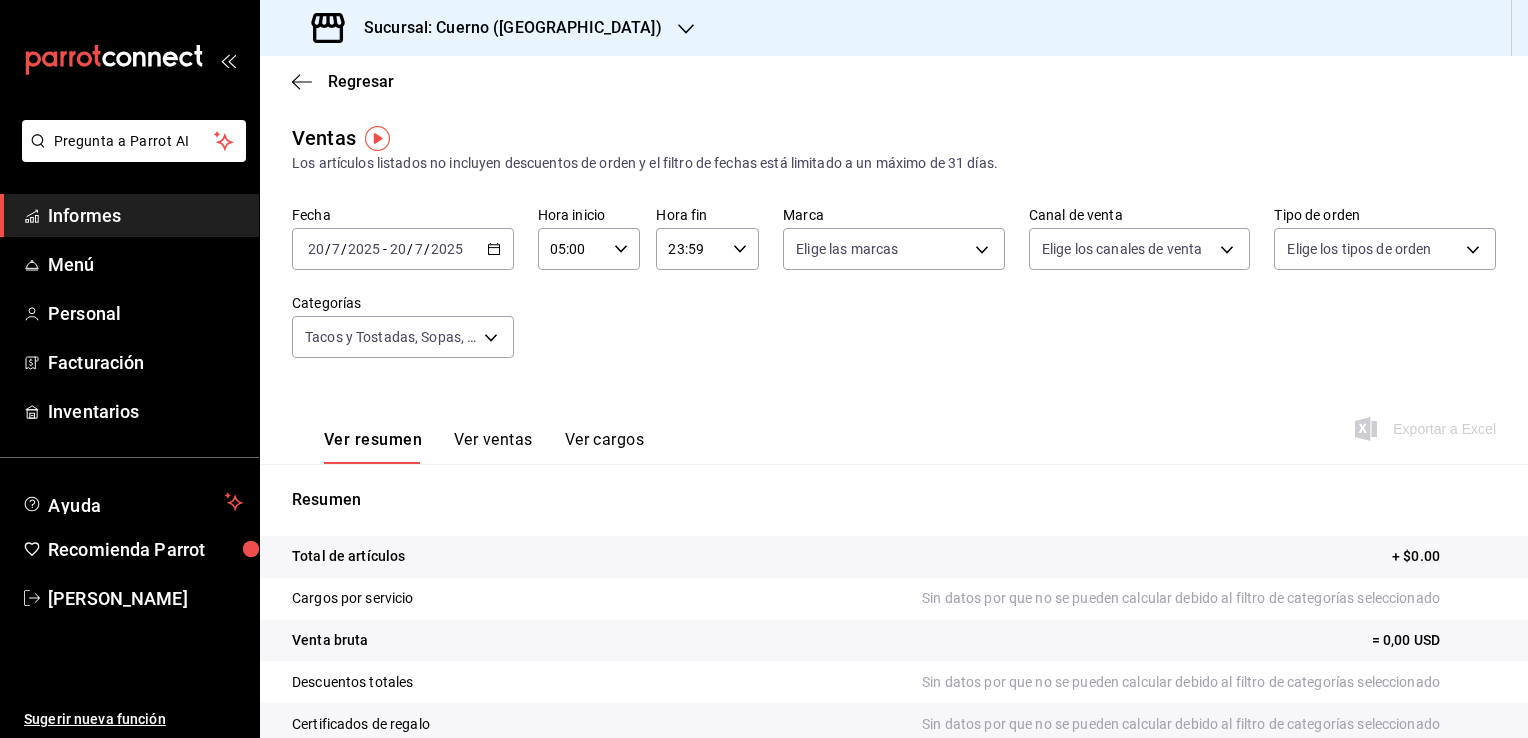 click 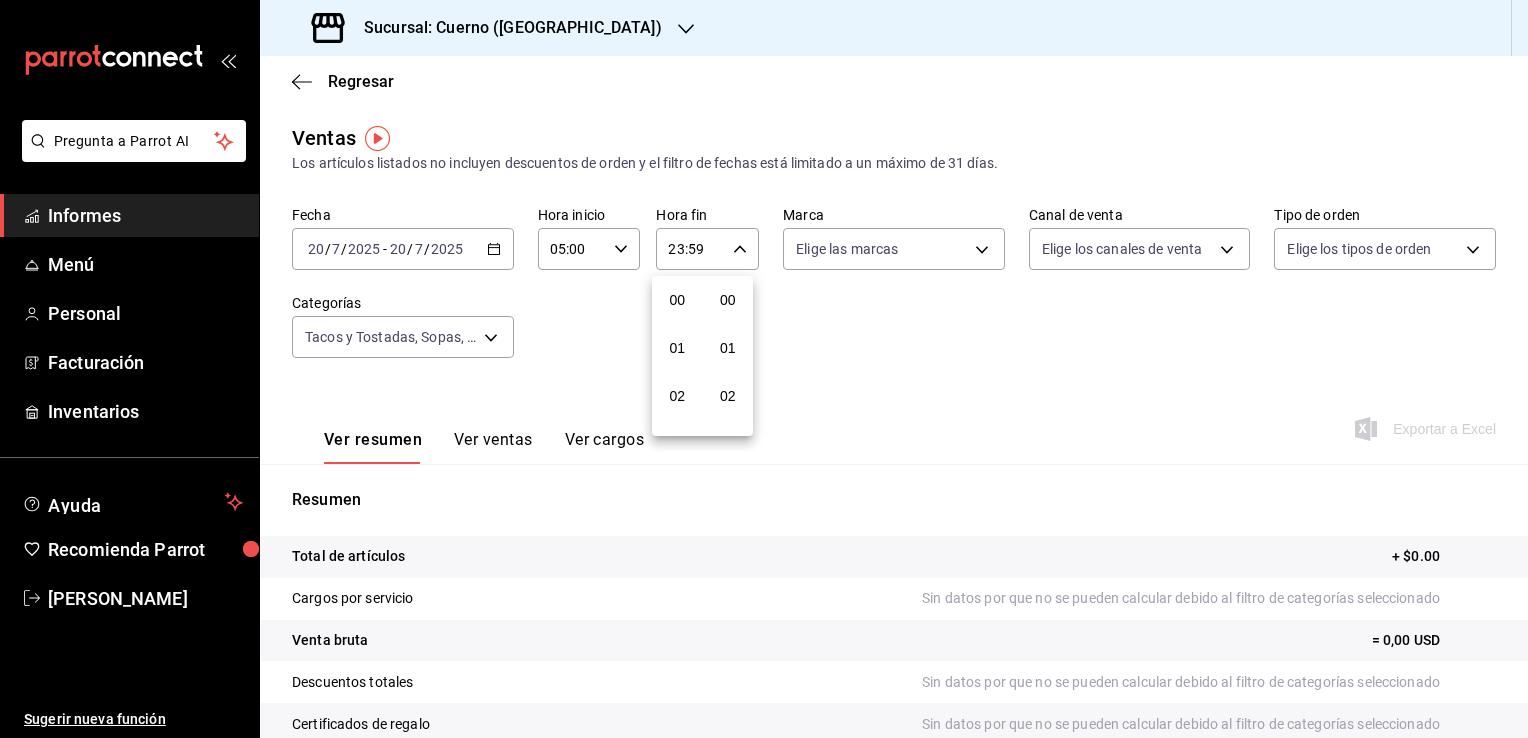 scroll, scrollTop: 1011, scrollLeft: 0, axis: vertical 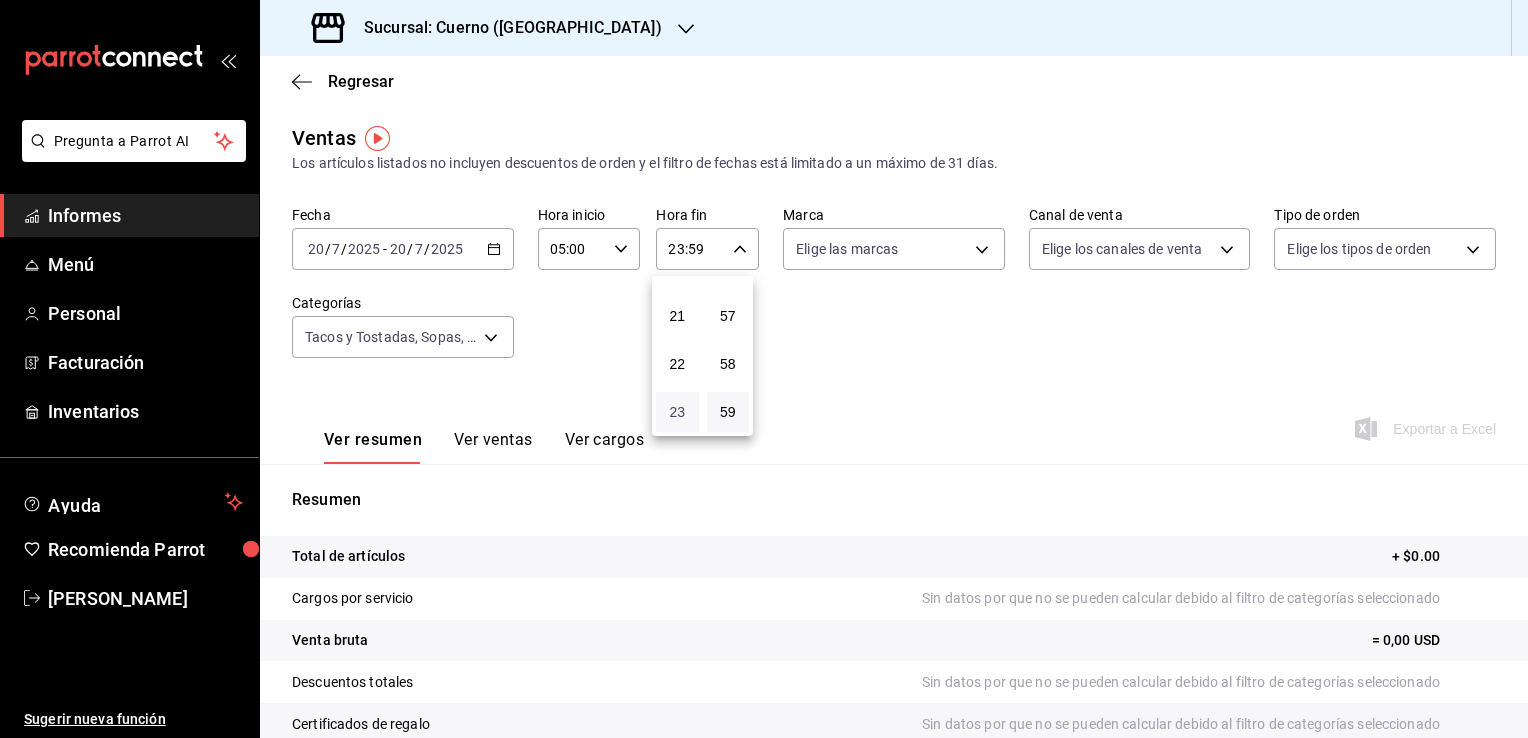 click on "23" at bounding box center [677, 412] 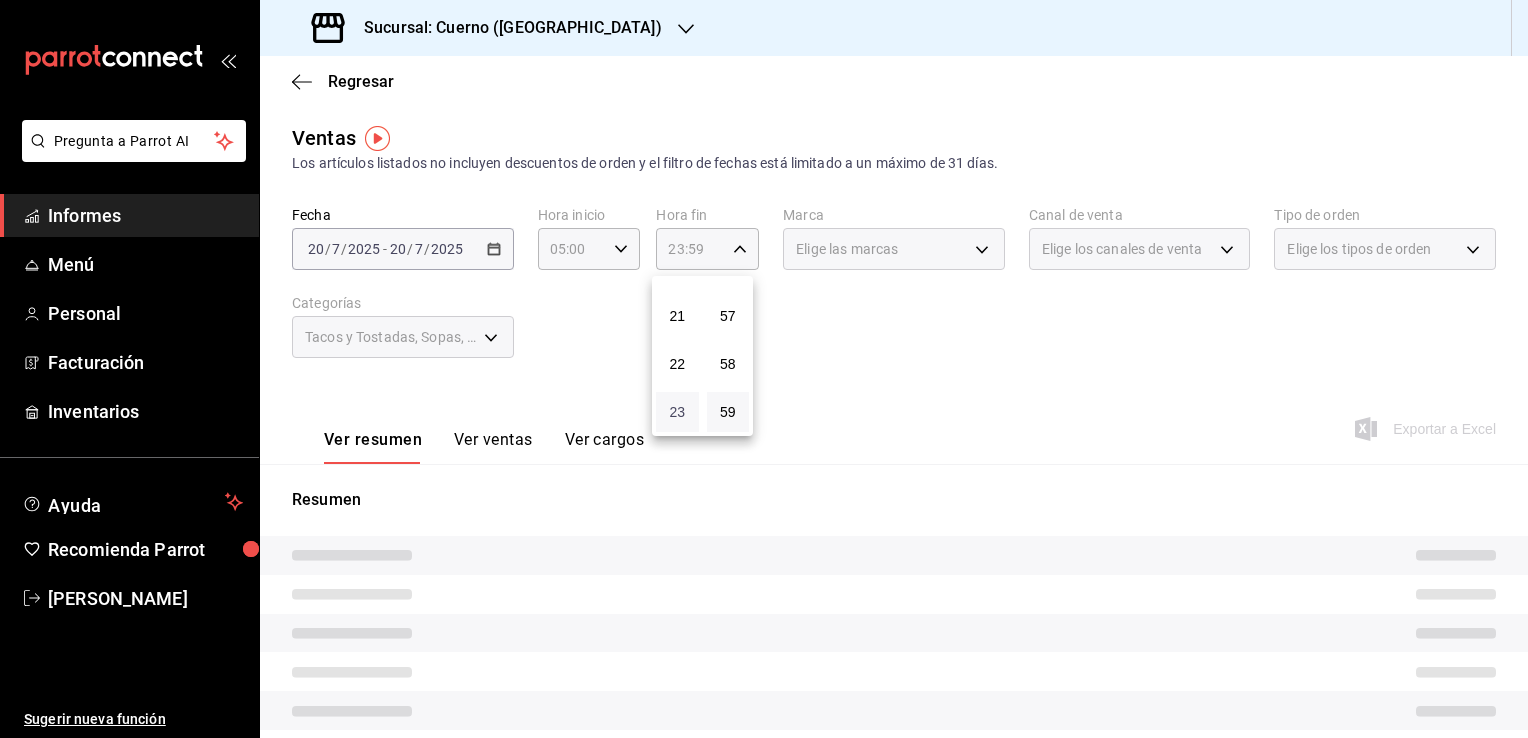 type 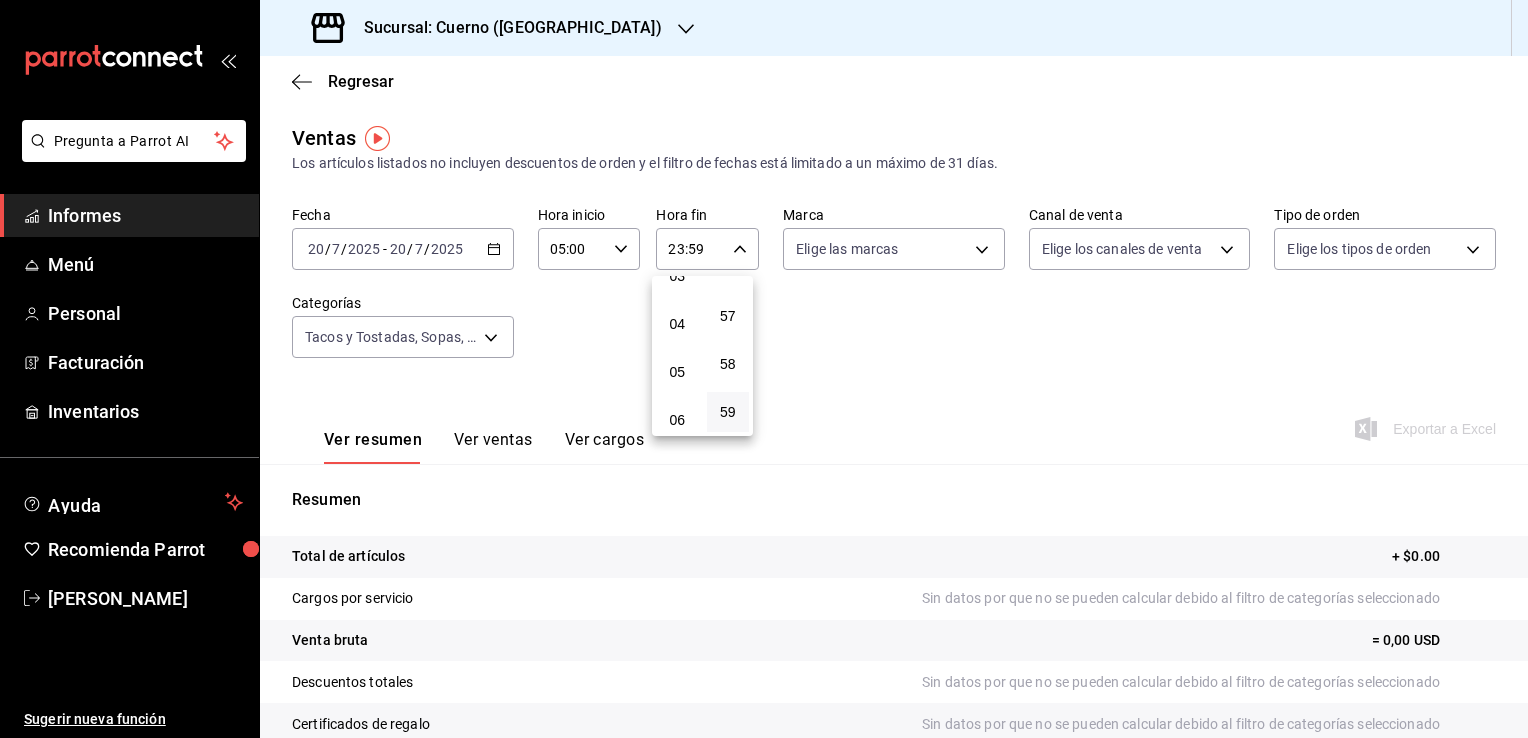 scroll, scrollTop: 171, scrollLeft: 0, axis: vertical 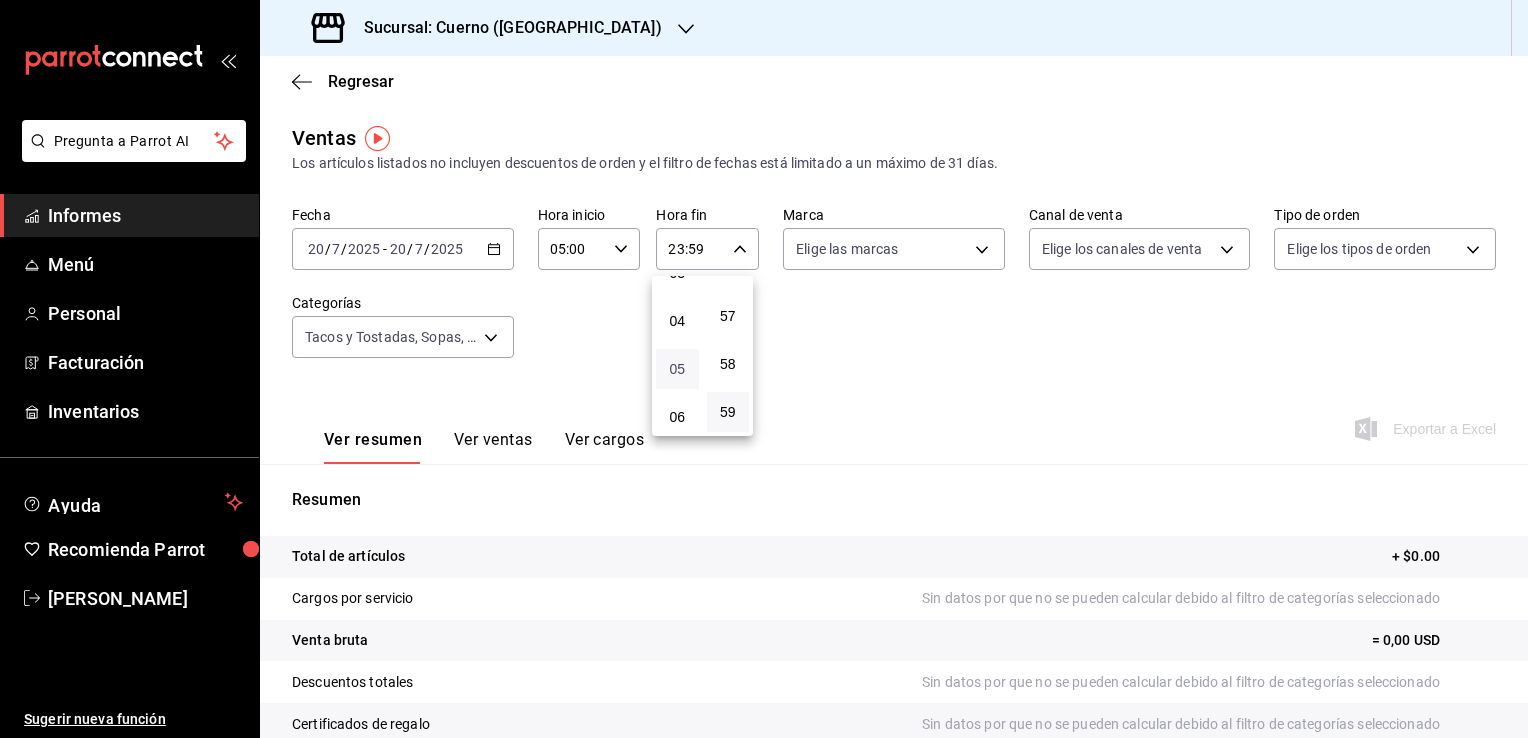 click on "05" at bounding box center (677, 369) 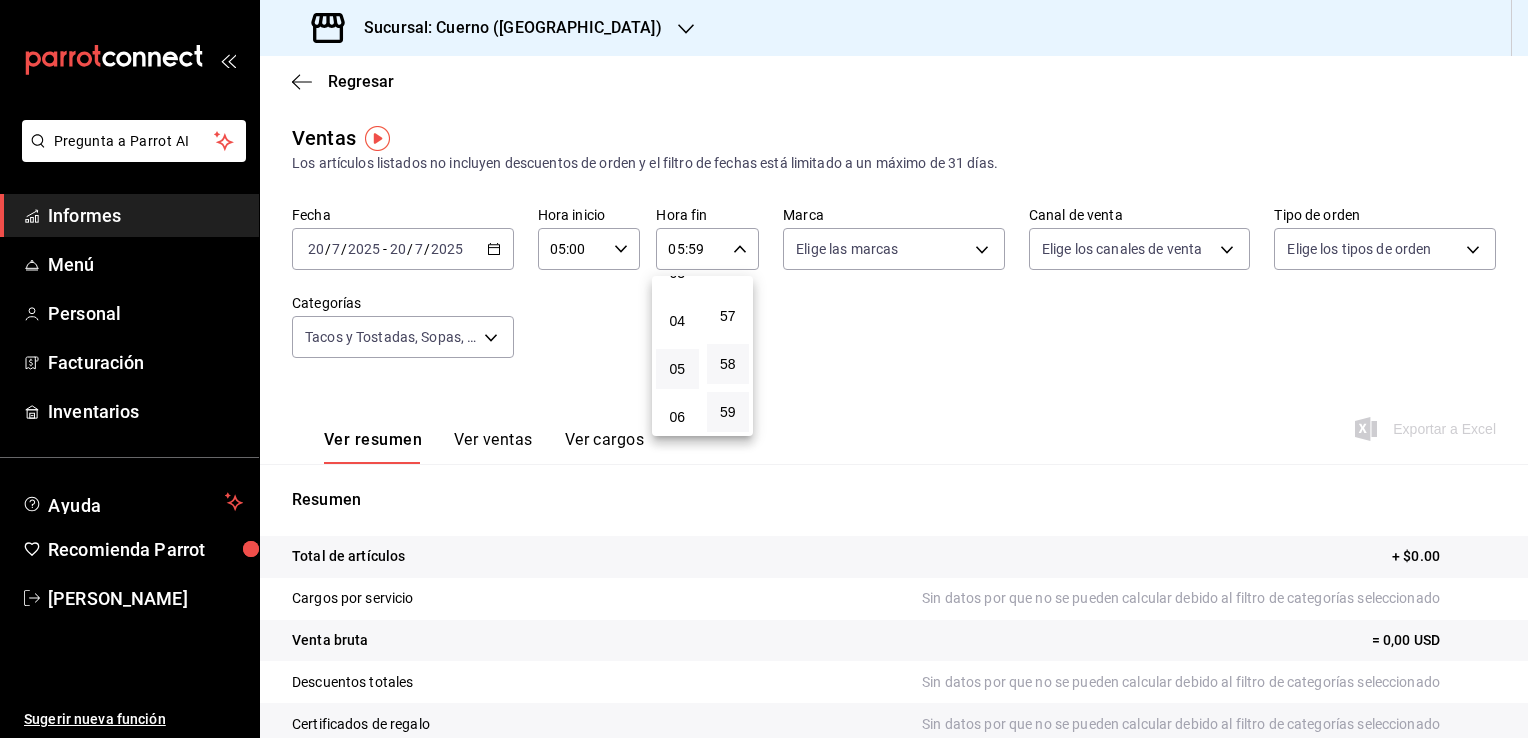 drag, startPoint x: 724, startPoint y: 398, endPoint x: 736, endPoint y: 349, distance: 50.447994 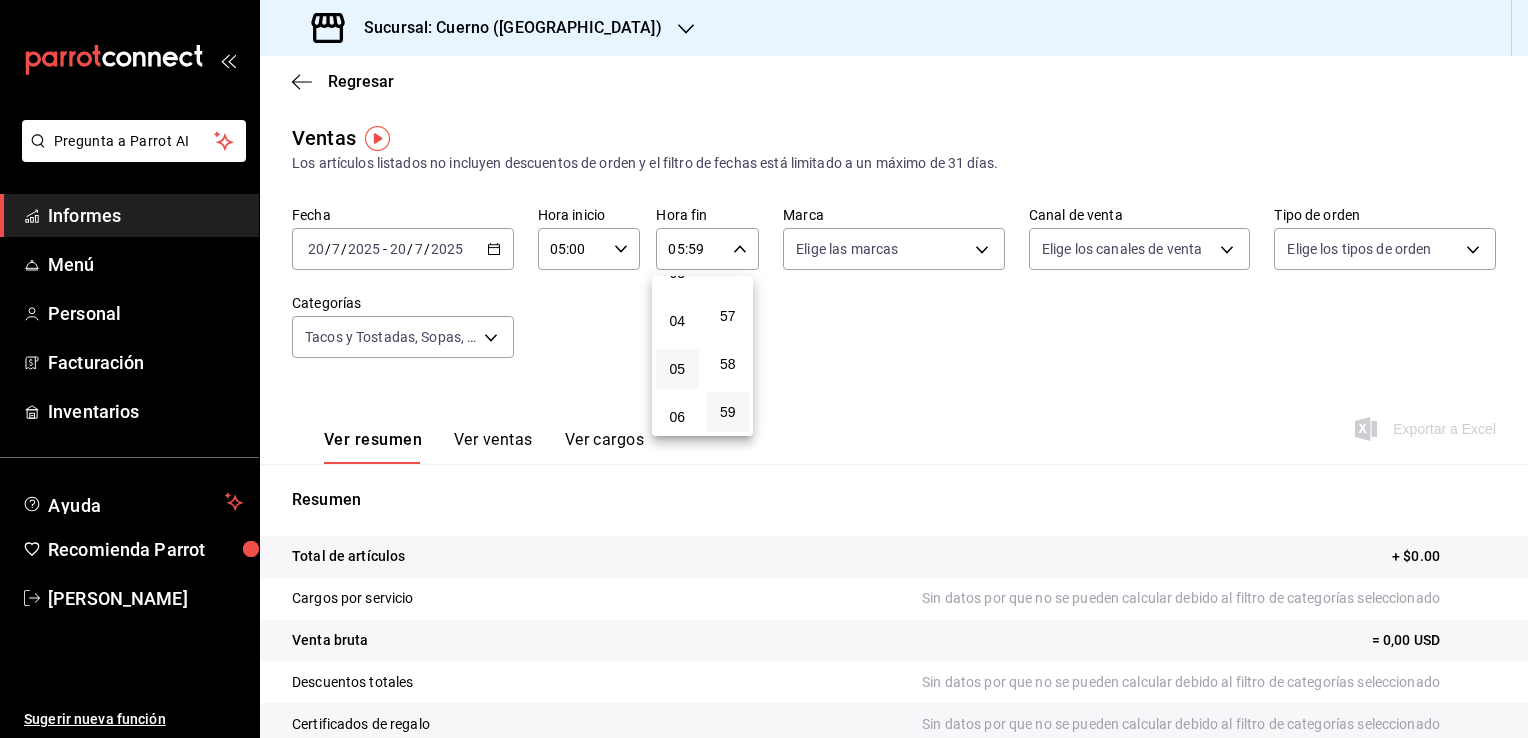 click at bounding box center [764, 369] 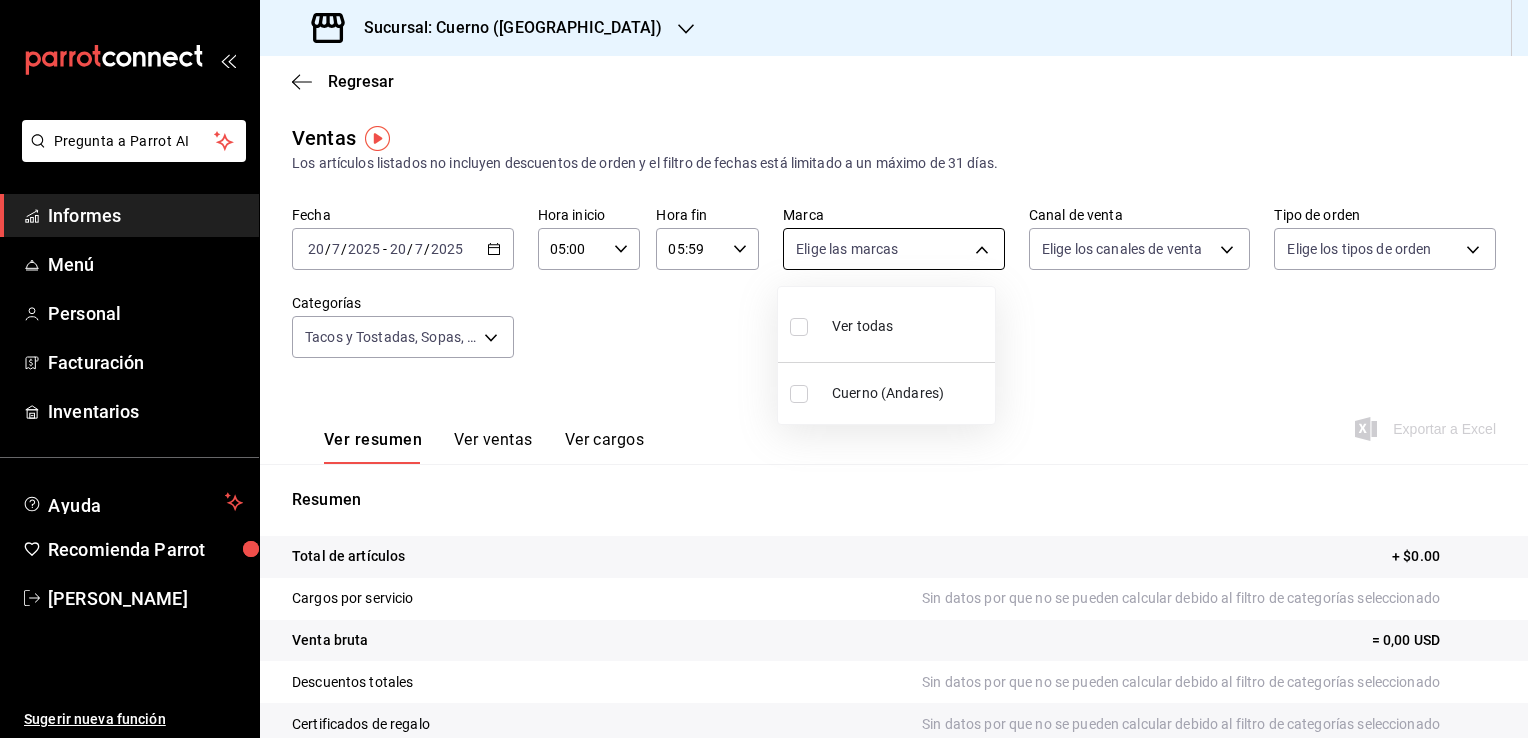click on "Pregunta a Parrot AI Informes   Menú   Personal   Facturación   Inventarios   Ayuda Recomienda Parrot   [PERSON_NAME]   Sugerir nueva función   Sucursal: Cuerno (Andares) Regresar Ventas Los artículos listados no incluyen descuentos de orden y el filtro de fechas está limitado a un máximo de 31 días. Fecha [DATE] [DATE] - [DATE] [DATE] Hora inicio 05:00 Hora inicio Hora fin 05:59 Hora fin Marca Elige las marcas Canal de venta Elige los canales de venta Tipo de orden Elige los tipos de orden Categorías Tacos y Tostadas, Sopas, Especiales, Entradas, Ensaladas, Del Mar, [PERSON_NAME], Cortés d59d3ec7-3931-4c0c-b614-ed9bcc27d02b,f575ee18-16ca-4116-b963-33634350425a,a542a0f5-dc65-4dec-b1e1-534bbf263eb5,f45c2ab6-80cc-4374-9efe-e327061f6169,c60815f7-84e3-4519-a358-56a247b8eb70,9611eee5-c087-4c86-af1f-00144ba400a2,b277c3b6-e454-405d-aeb5-d864261cd958,f6a50aea-d280-47df-934b-cc418ccbb4ae Ver resumen Ver ventas Ver cargos Exportar a Excel Resumen Total de artículos + $0.00 Cargos por servicio" at bounding box center [764, 369] 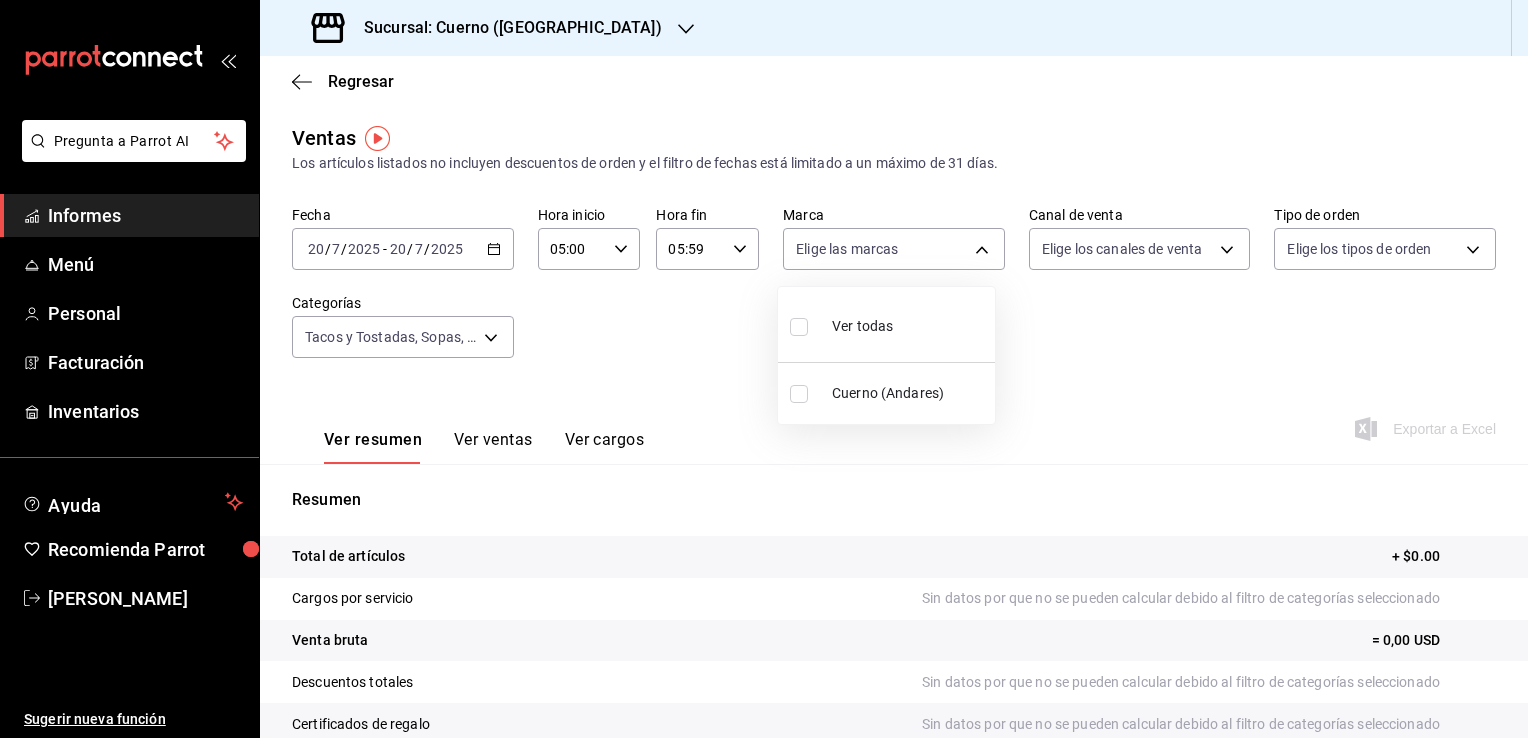 click on "Cuerno (Andares)" at bounding box center (886, 393) 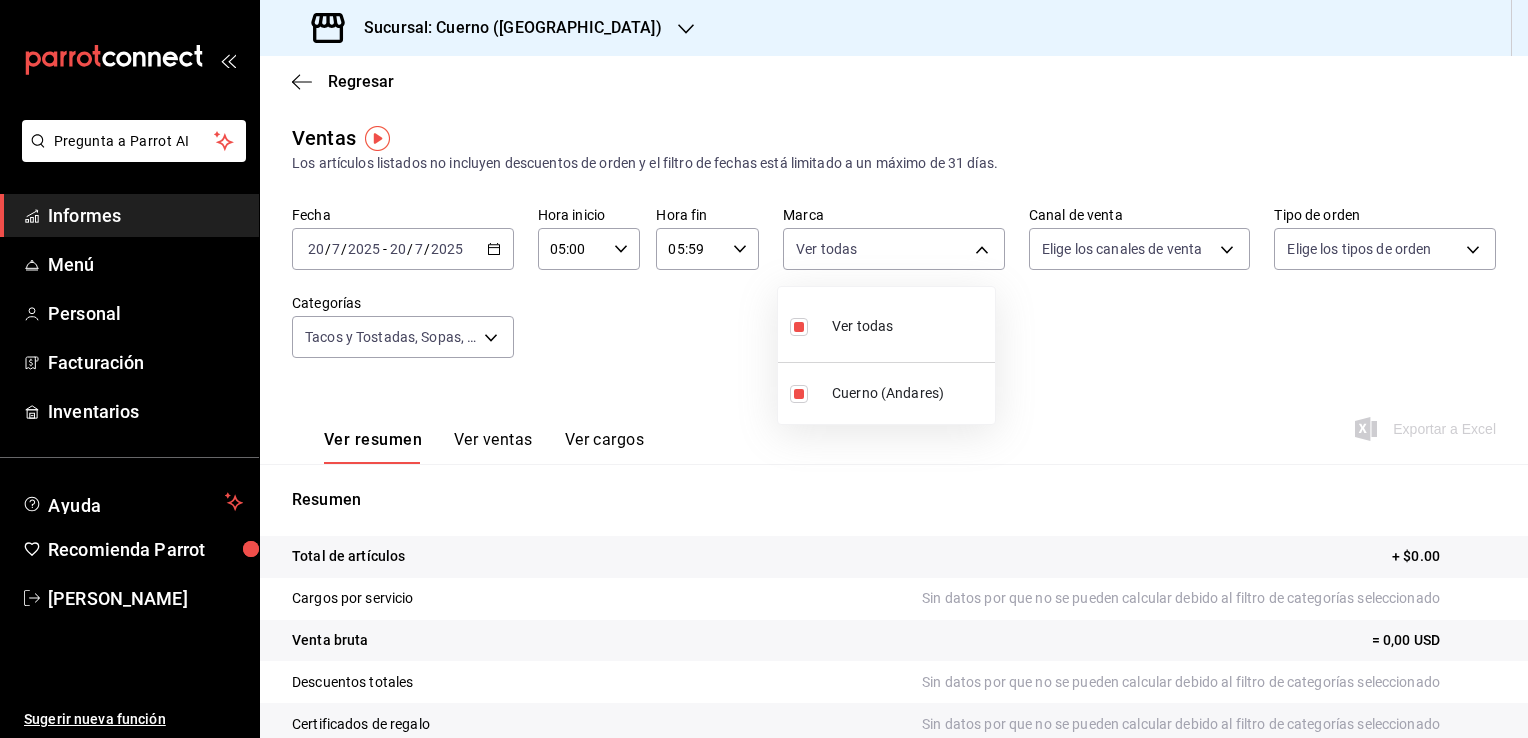 click at bounding box center (764, 369) 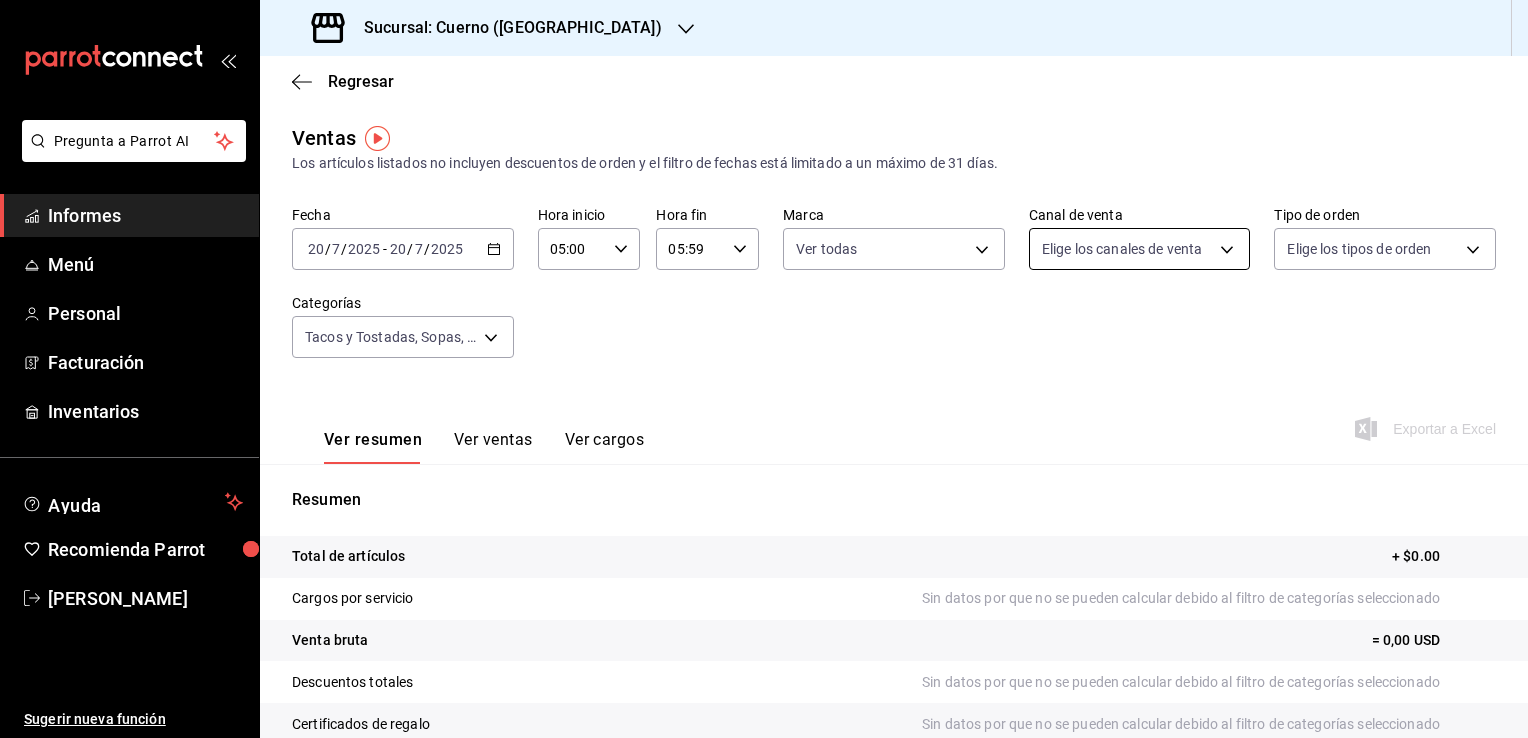 click on "Pregunta a Parrot AI Informes   Menú   Personal   Facturación   Inventarios   Ayuda Recomienda Parrot   [PERSON_NAME]   Sugerir nueva función   Sucursal: Cuerno (Andares) Regresar Ventas Los artículos listados no incluyen descuentos de orden y el filtro de fechas está limitado a un máximo de 31 días. Fecha [DATE] [DATE] - [DATE] [DATE] Hora inicio 05:00 Hora inicio Hora fin 05:59 Hora fin Marca Ver todas c9e961b9-bc29-480f-a65c-324ff110f526 Canal de venta Elige los canales de venta Tipo de orden Elige los tipos de orden Categorías Tacos y Tostadas, Sopas, Especiales, Entradas, Ensaladas, Del Mar, [PERSON_NAME], Cortés d59d3ec7-3931-4c0c-b614-ed9bcc27d02b,f575ee18-16ca-4116-b963-33634350425a,a542a0f5-dc65-4dec-b1e1-534bbf263eb5,f45c2ab6-80cc-4374-9efe-e327061f6169,c60815f7-84e3-4519-a358-56a247b8eb70,9611eee5-c087-4c86-af1f-00144ba400a2,b277c3b6-e454-405d-aeb5-d864261cd958,f6a50aea-d280-47df-934b-cc418ccbb4ae Ver resumen Ver ventas Ver cargos Exportar a Excel Resumen + $0.00 = 0,00 USD" at bounding box center (764, 369) 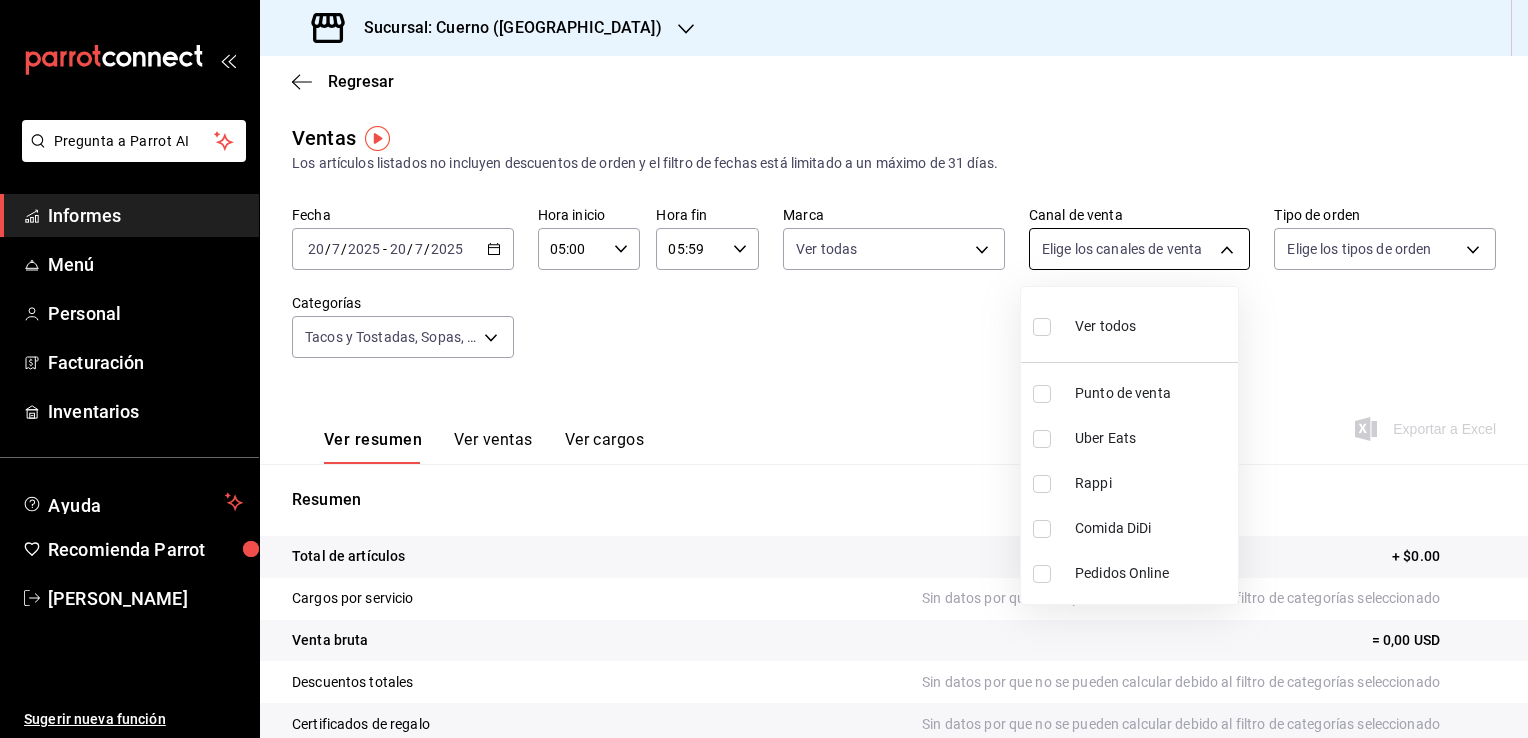 click at bounding box center (764, 369) 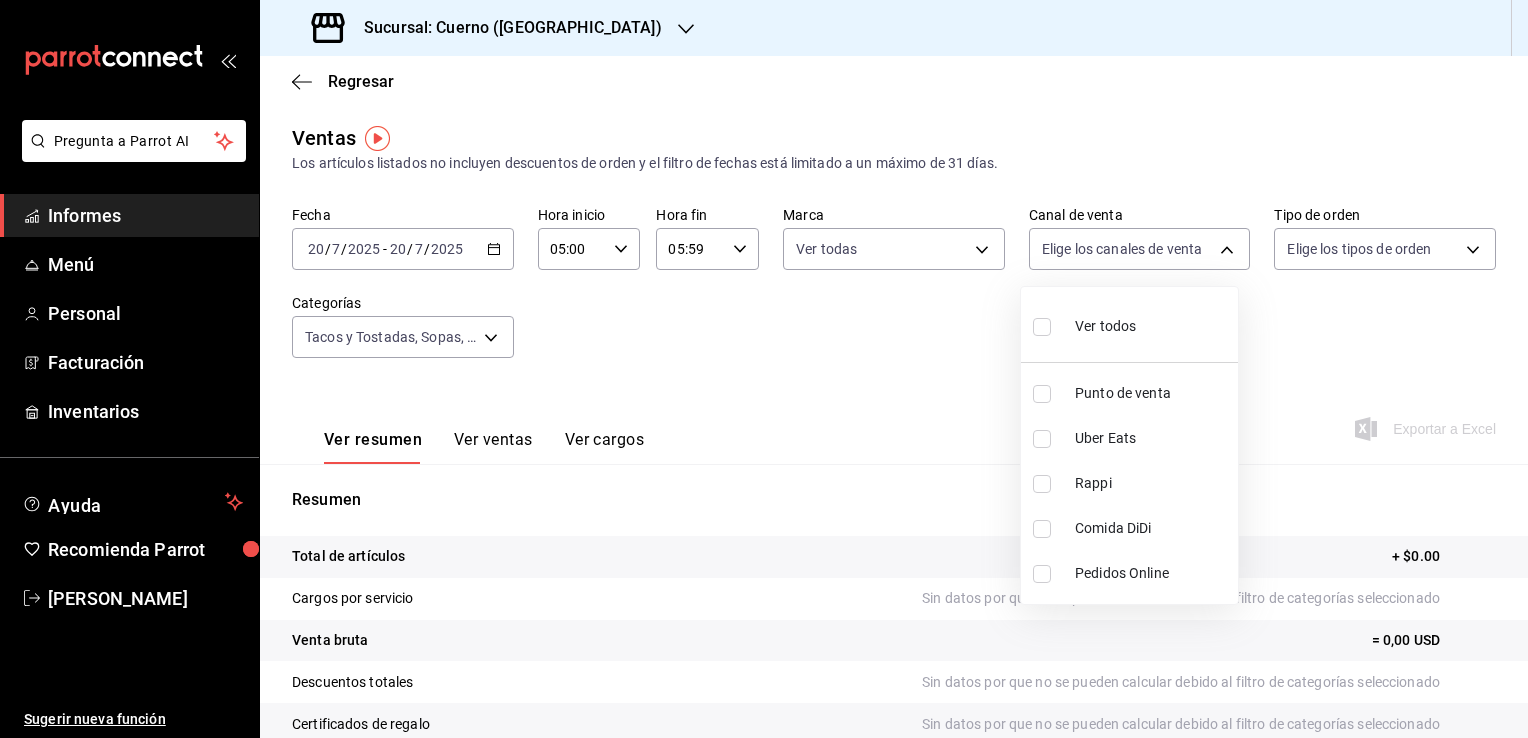 click on "Ver todos" at bounding box center (1129, 324) 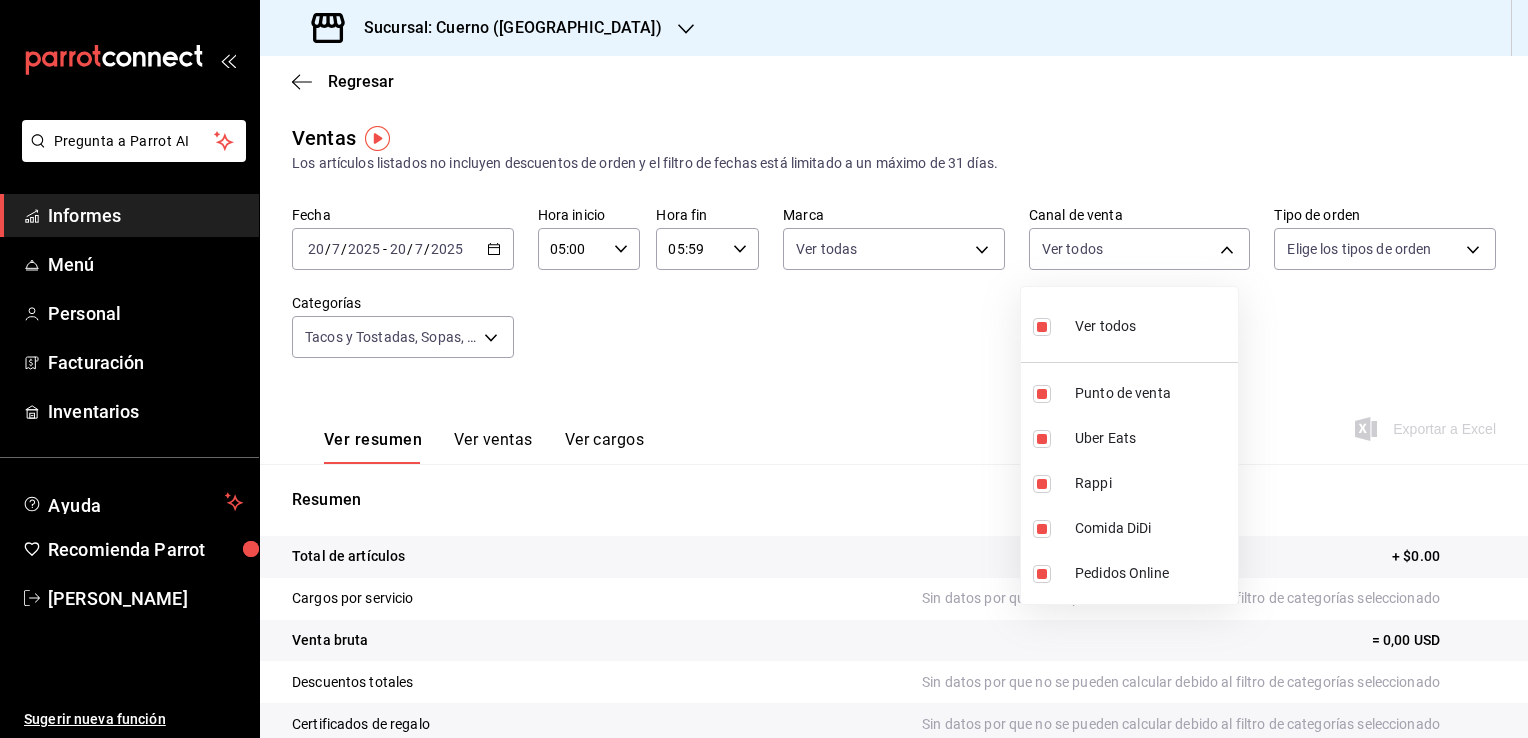 click at bounding box center (764, 369) 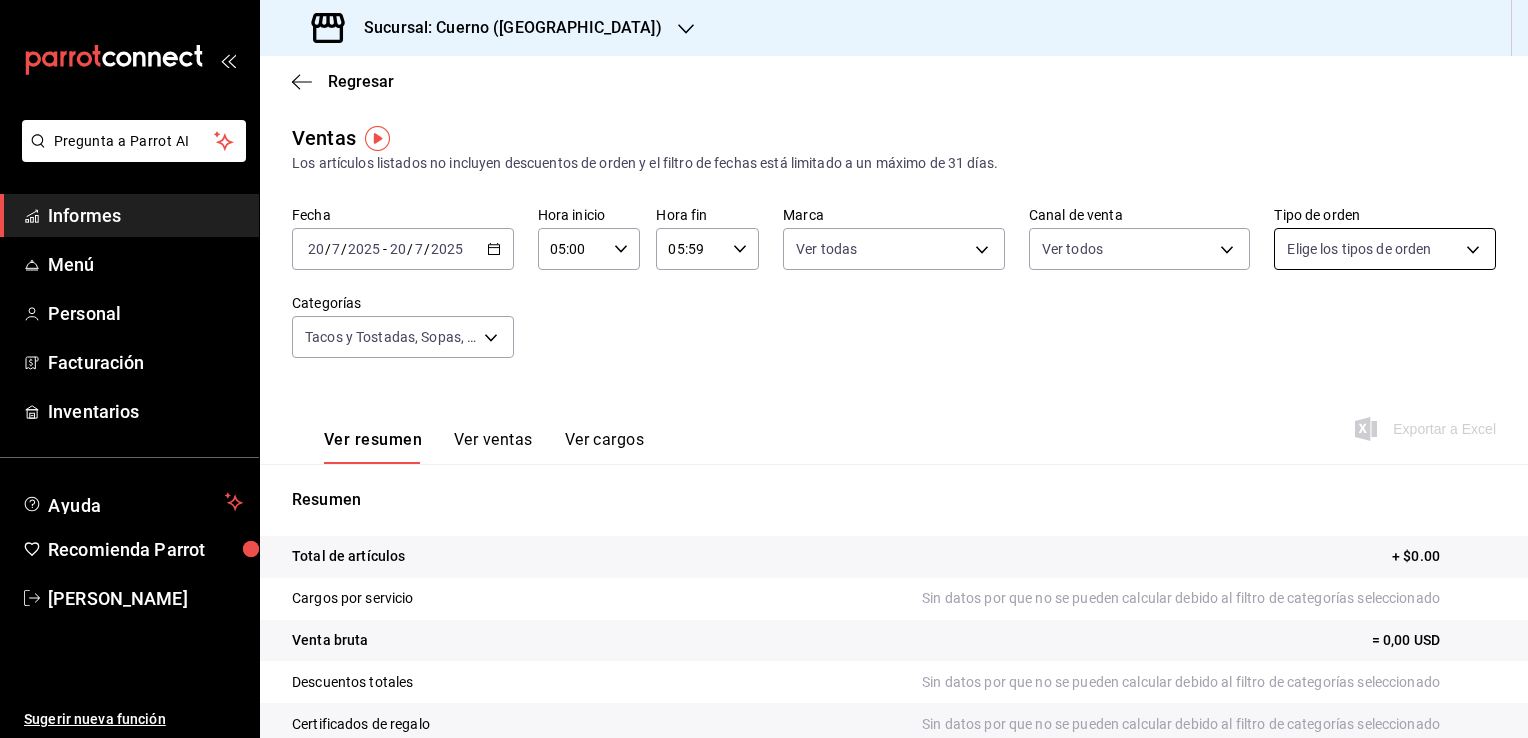 click on "Pregunta a Parrot AI Informes   Menú   Personal   Facturación   Inventarios   Ayuda Recomienda Parrot   [PERSON_NAME]   Sugerir nueva función   Sucursal: Cuerno (Andares) Regresar Ventas Los artículos listados no incluyen descuentos de orden y el filtro de fechas está limitado a un máximo de 31 días. Fecha [DATE] [DATE] - [DATE] [DATE] Hora inicio 05:00 Hora inicio Hora fin 05:59 Hora fin Marca Ver todas c9e961b9-bc29-480f-a65c-324ff110f526 Canal de venta Ver todos PARROT,UBER_EATS,RAPPI,DIDI_FOOD,ONLINE Tipo de orden Elige los tipos de orden Categorías Tacos y Tostadas, Sopas, Especiales, Entradas, Ensaladas, Del Mar, [PERSON_NAME], Cortés d59d3ec7-3931-4c0c-b614-ed9bcc27d02b,f575ee18-16ca-4116-b963-33634350425a,a542a0f5-dc65-4dec-b1e1-534bbf263eb5,f45c2ab6-80cc-4374-9efe-e327061f6169,c60815f7-84e3-4519-a358-56a247b8eb70,9611eee5-c087-4c86-af1f-00144ba400a2,b277c3b6-e454-405d-aeb5-d864261cd958,f6a50aea-d280-47df-934b-cc418ccbb4ae Ver resumen Ver ventas Ver cargos Exportar a Excel" at bounding box center (764, 369) 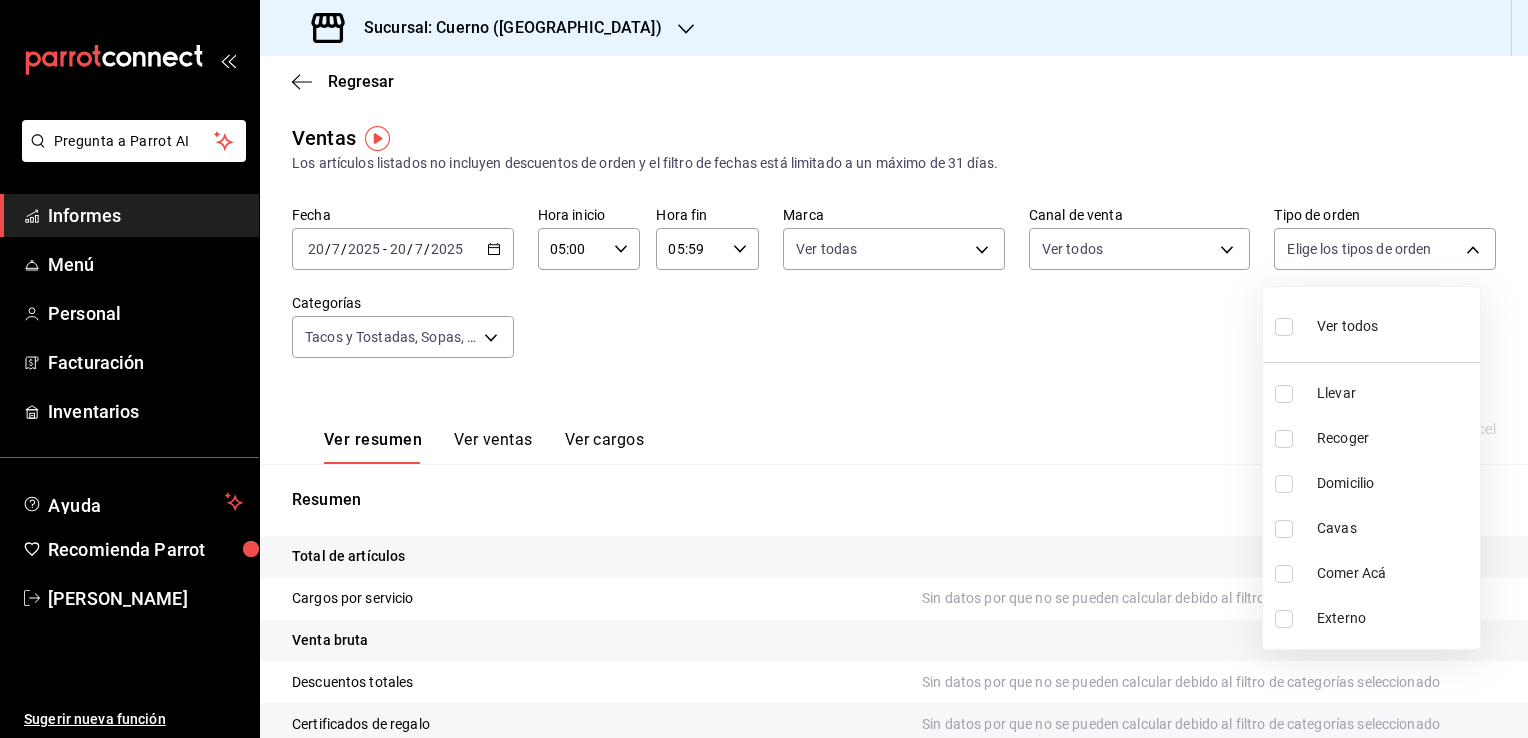 click on "Ver todos" at bounding box center (1371, 324) 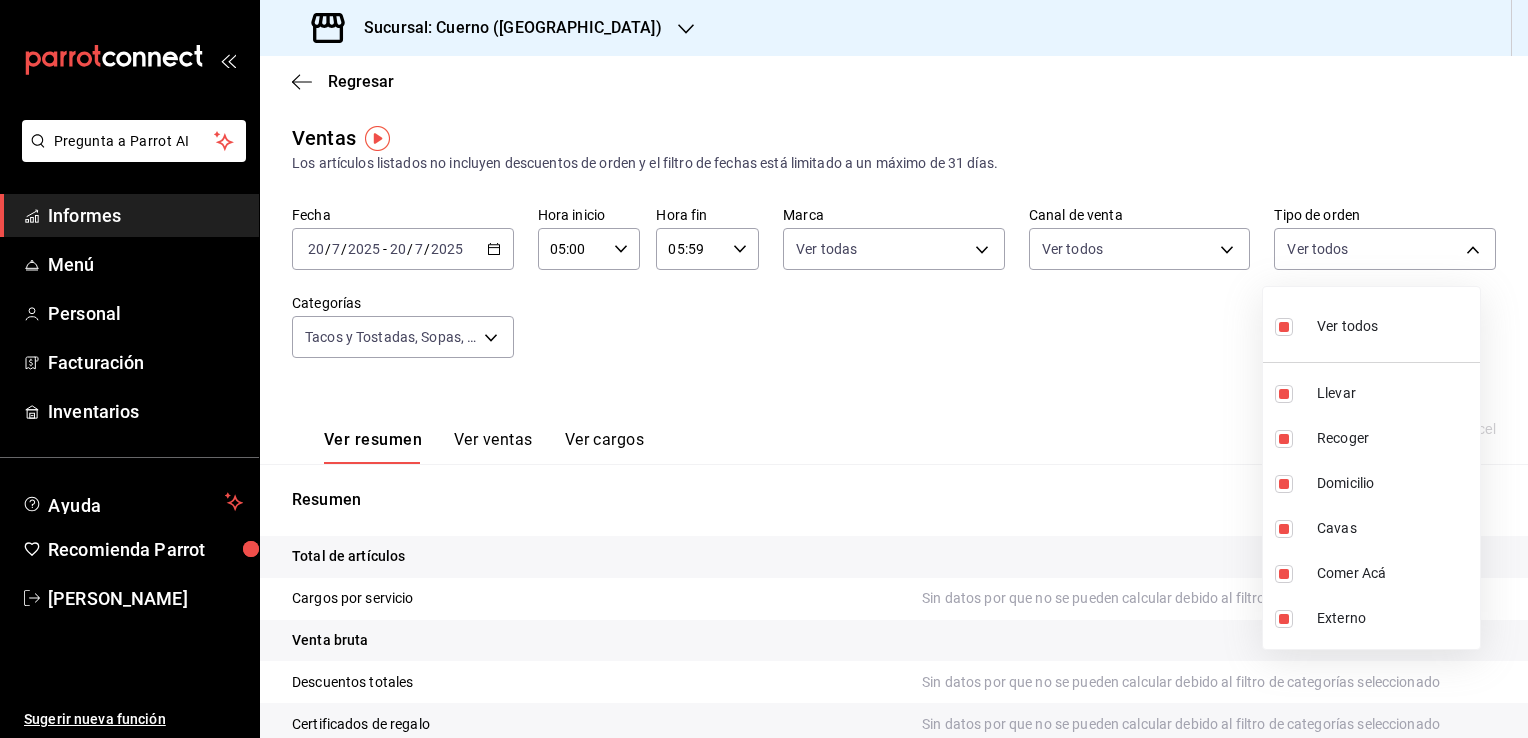 click at bounding box center (764, 369) 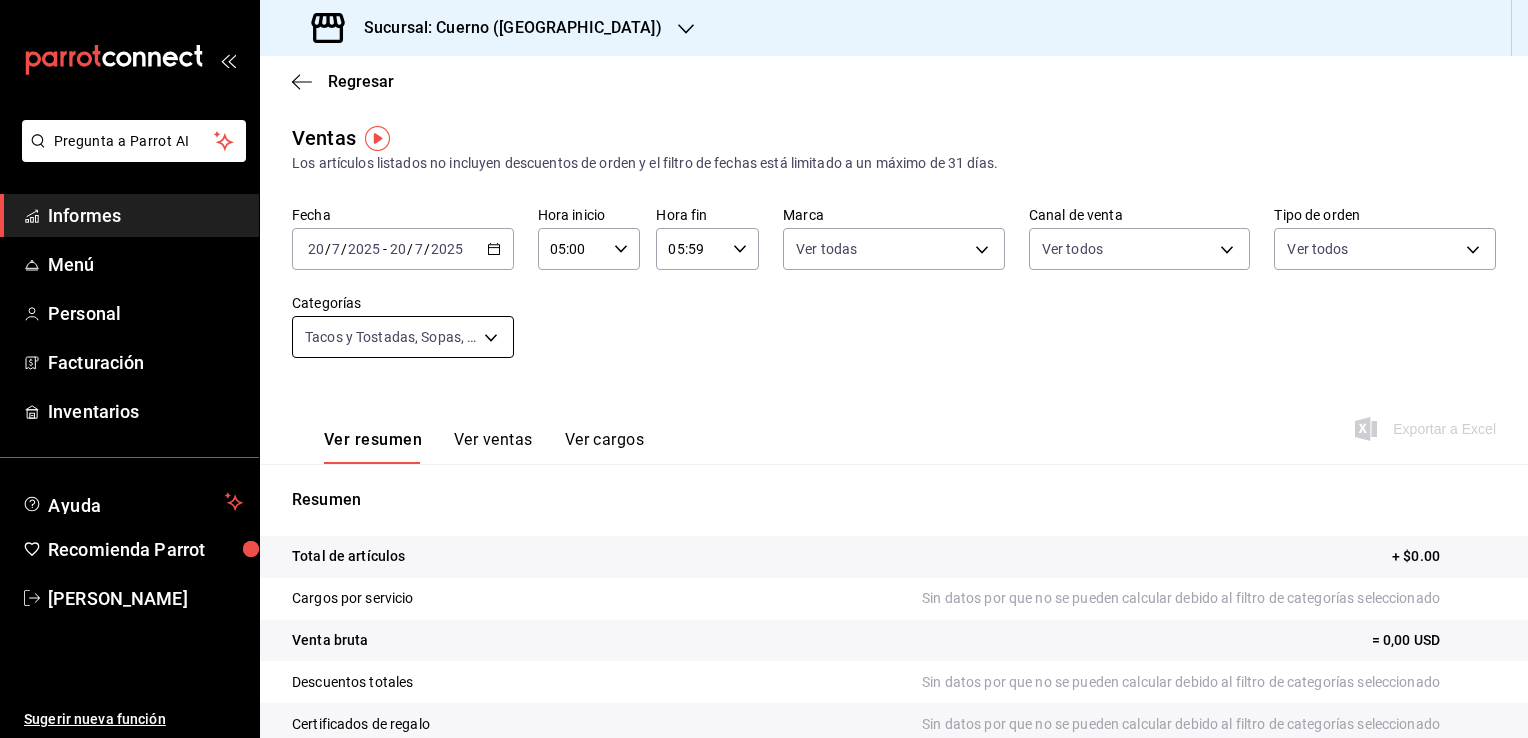 click on "Pregunta a Parrot AI Informes   Menú   Personal   Facturación   Inventarios   Ayuda Recomienda Parrot   [PERSON_NAME]   Sugerir nueva función   Sucursal: Cuerno (Andares) Regresar Ventas Los artículos listados no incluyen descuentos de orden y el filtro de fechas está limitado a un máximo de 31 días. Fecha [DATE] [DATE] - [DATE] [DATE] Hora inicio 05:00 Hora inicio Hora fin 05:59 Hora fin Marca Ver todas c9e961b9-bc29-480f-a65c-324ff110f526 Canal de venta Ver todos PARROT,UBER_EATS,RAPPI,DIDI_FOOD,ONLINE Tipo de orden Ver todos dfbf6a66-9e2c-4531-8c07-cb6fdb35851c,965fb10a-4951-4111-90b6-db3caf29f93a,2f3c6ddf-f2f0-4b33-94aa-6106056d2523,e5de5b04-21e8-4158-85b2-a30163295aec,798ef188-545e-4de6-8dc6-b7ad765edc5f,EXTERNAL Categorías Tacos y Tostadas, Sopas, Especiales, Entradas, Ensaladas, Del Mar, [PERSON_NAME], Cortés Ver resumen Ver ventas Ver cargos Exportar a Excel Resumen Total de artículos + $0.00 Cargos por servicio Venta bruta = 0,00 USD Descuentos totales Certificados de regalo" at bounding box center (764, 369) 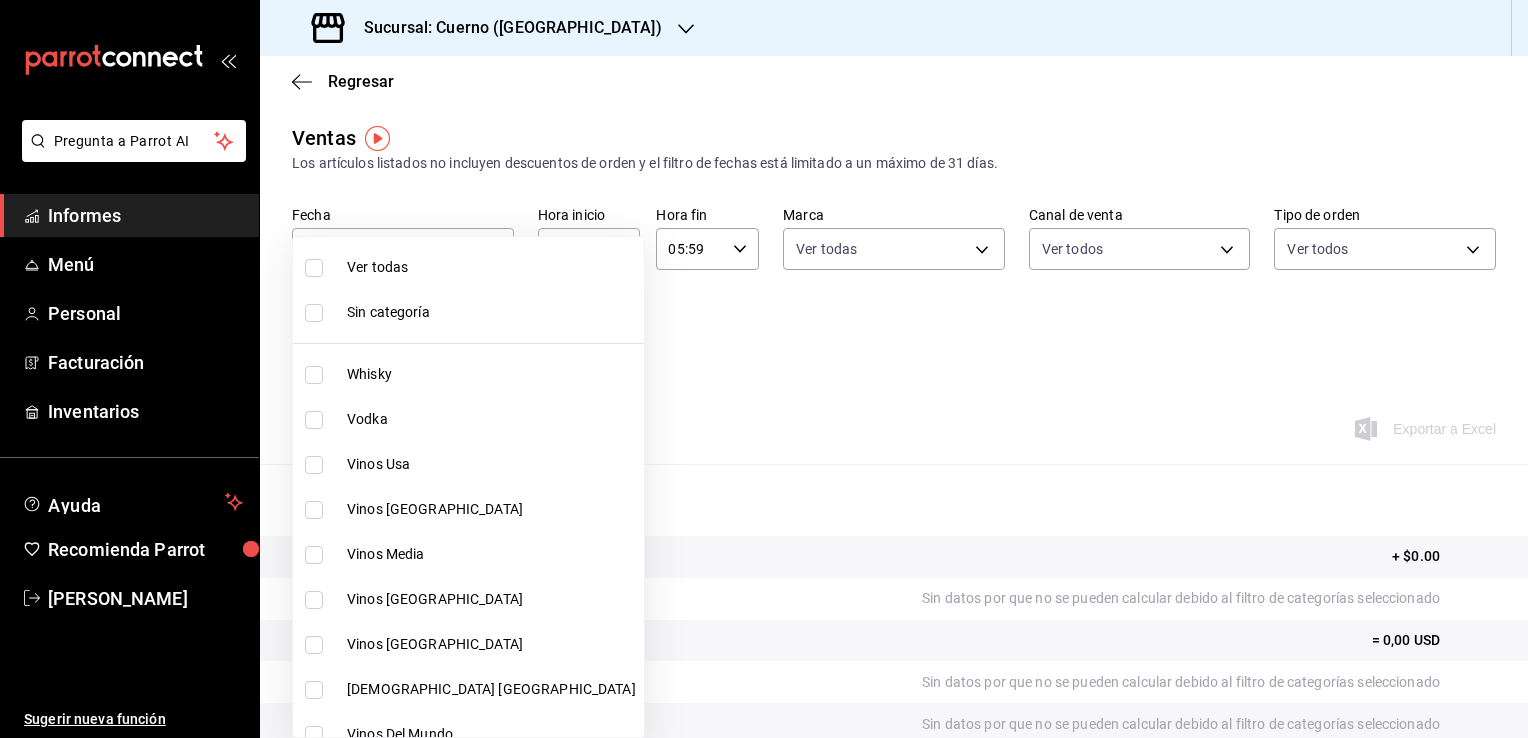 click at bounding box center [318, 268] 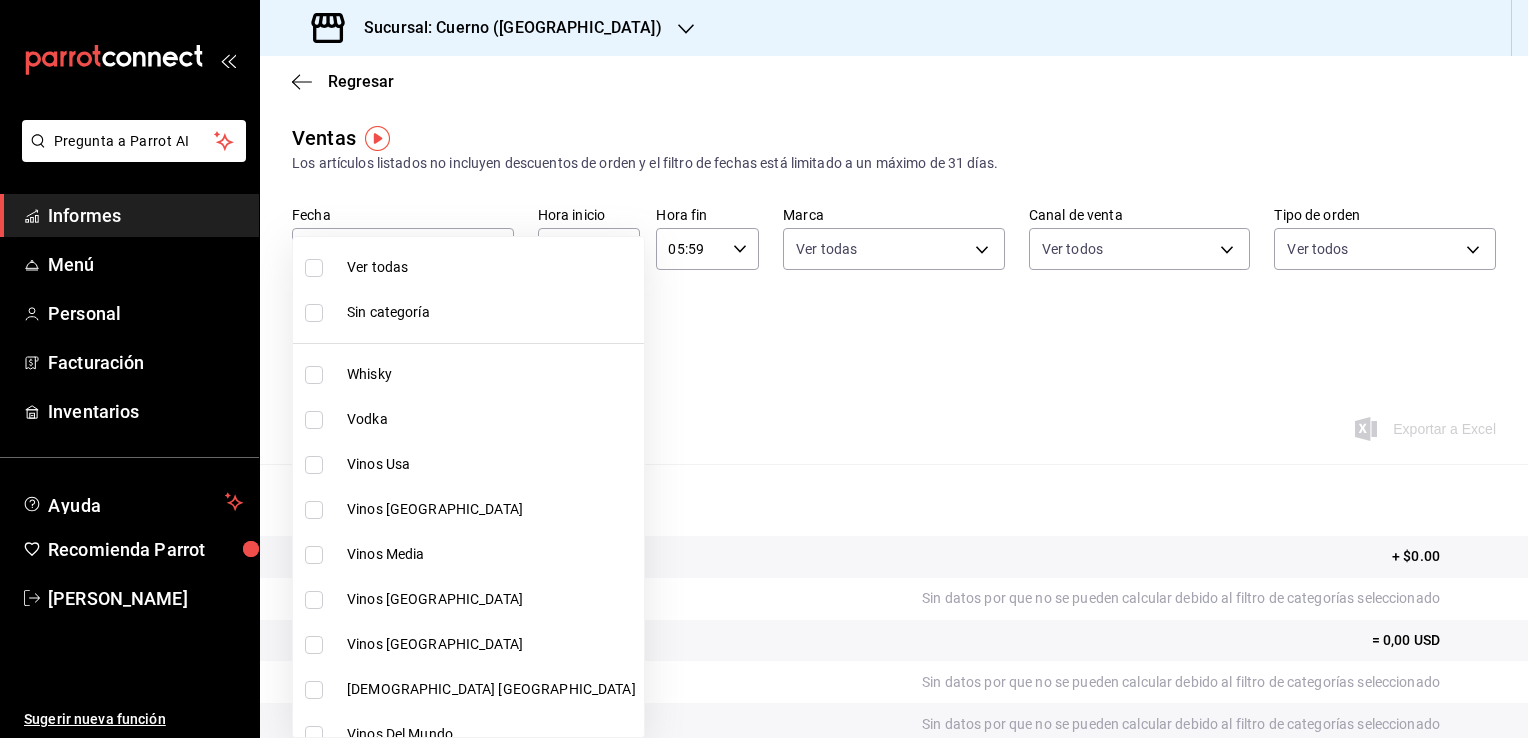 click at bounding box center [314, 268] 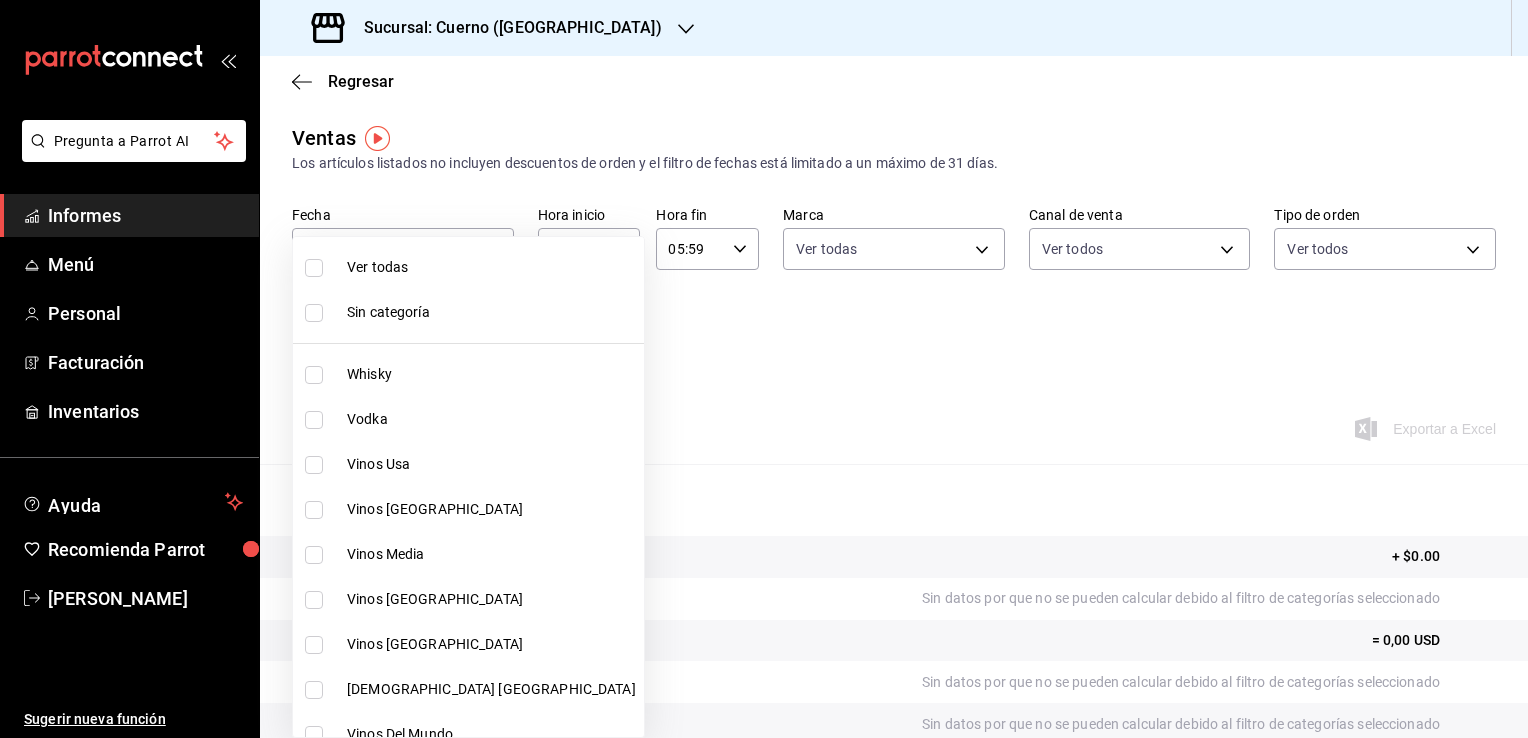 checkbox on "true" 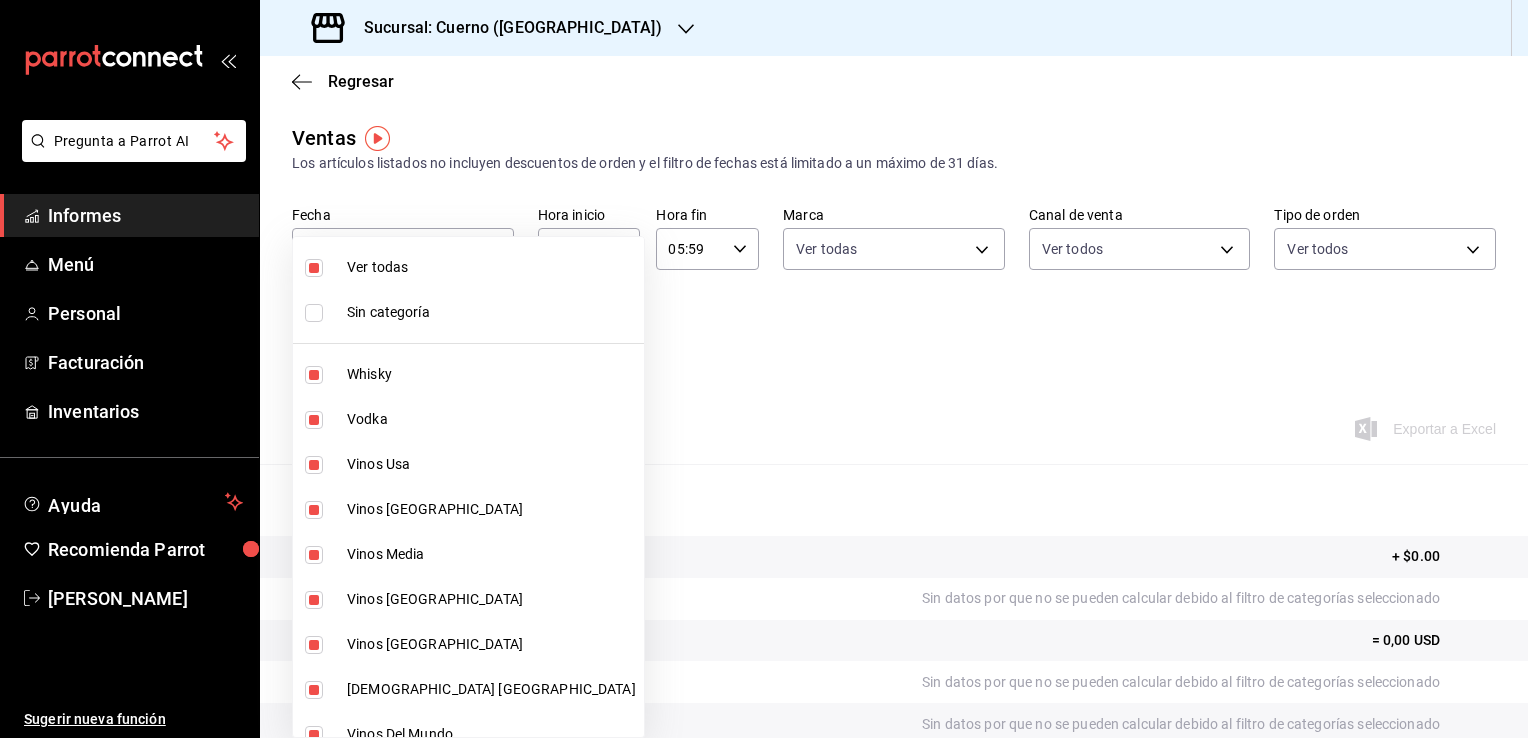 click at bounding box center [764, 369] 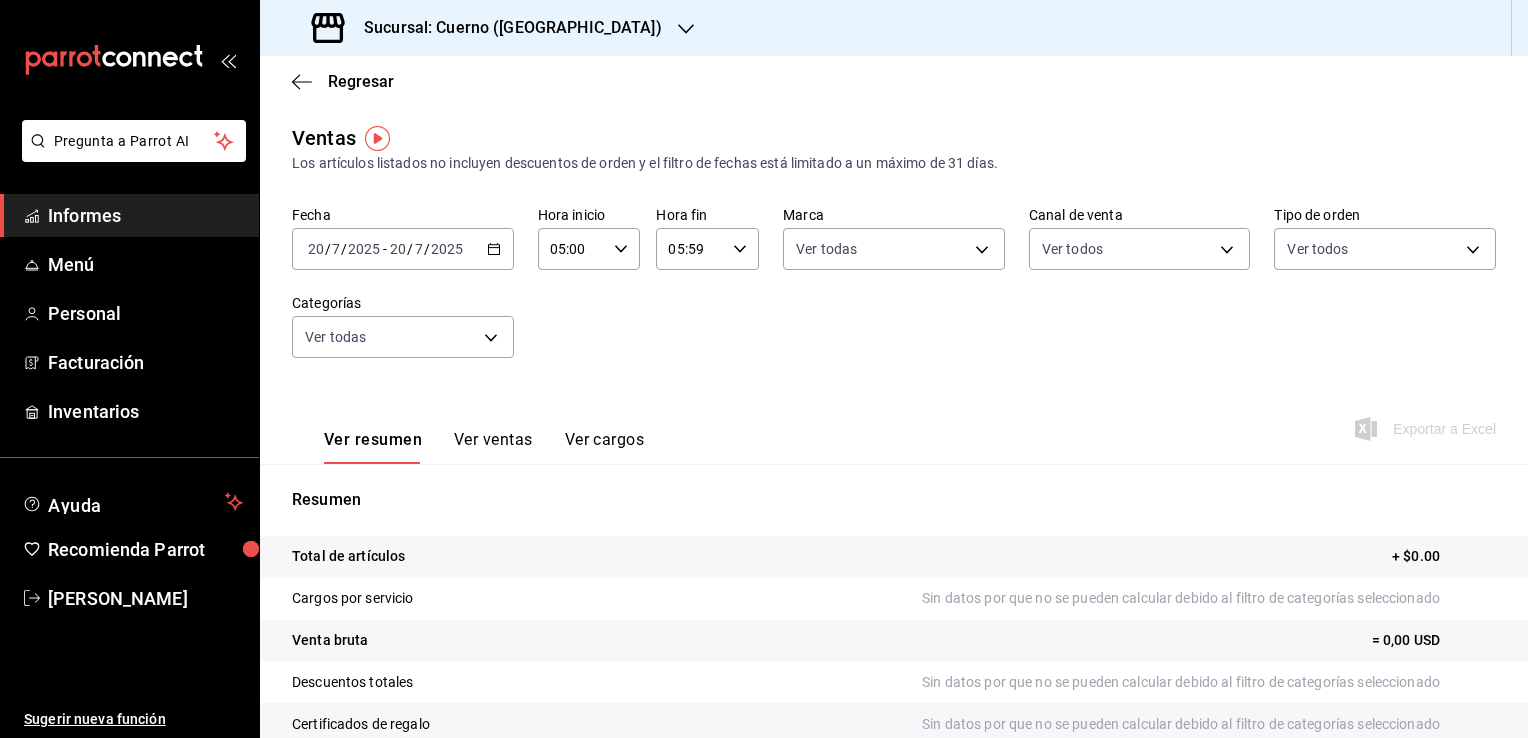 click on "20" at bounding box center [316, 249] 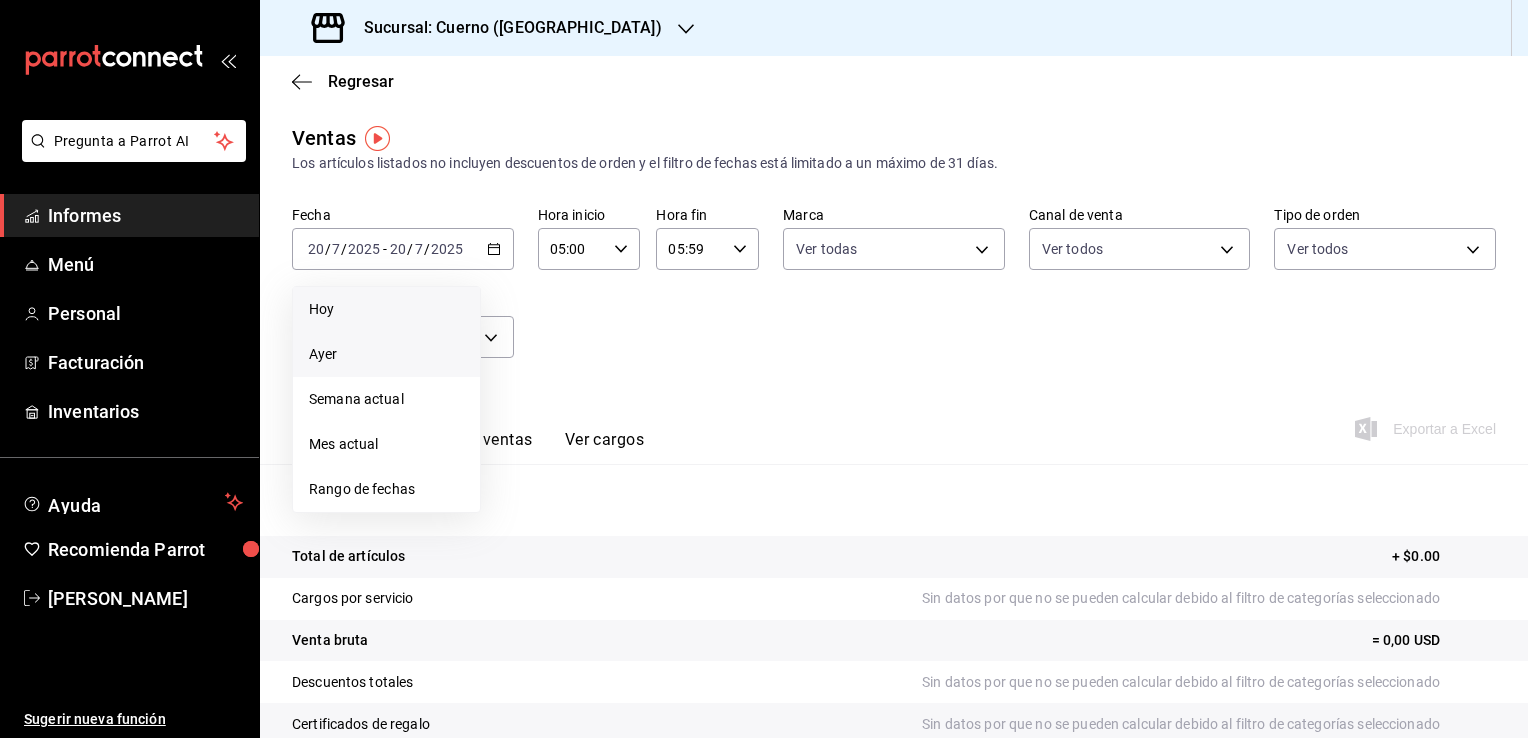 click on "Ayer" at bounding box center [386, 354] 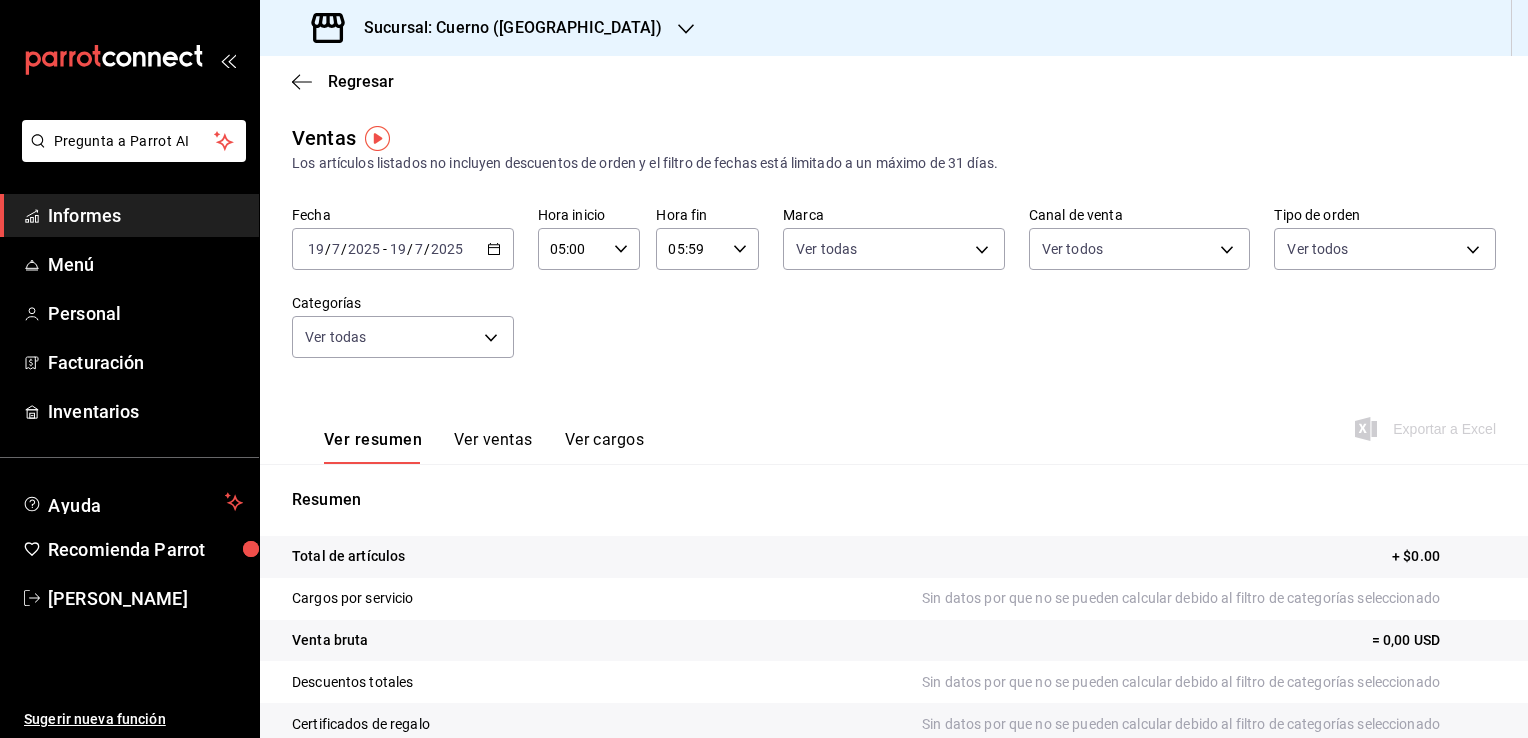 click on "19" at bounding box center (398, 249) 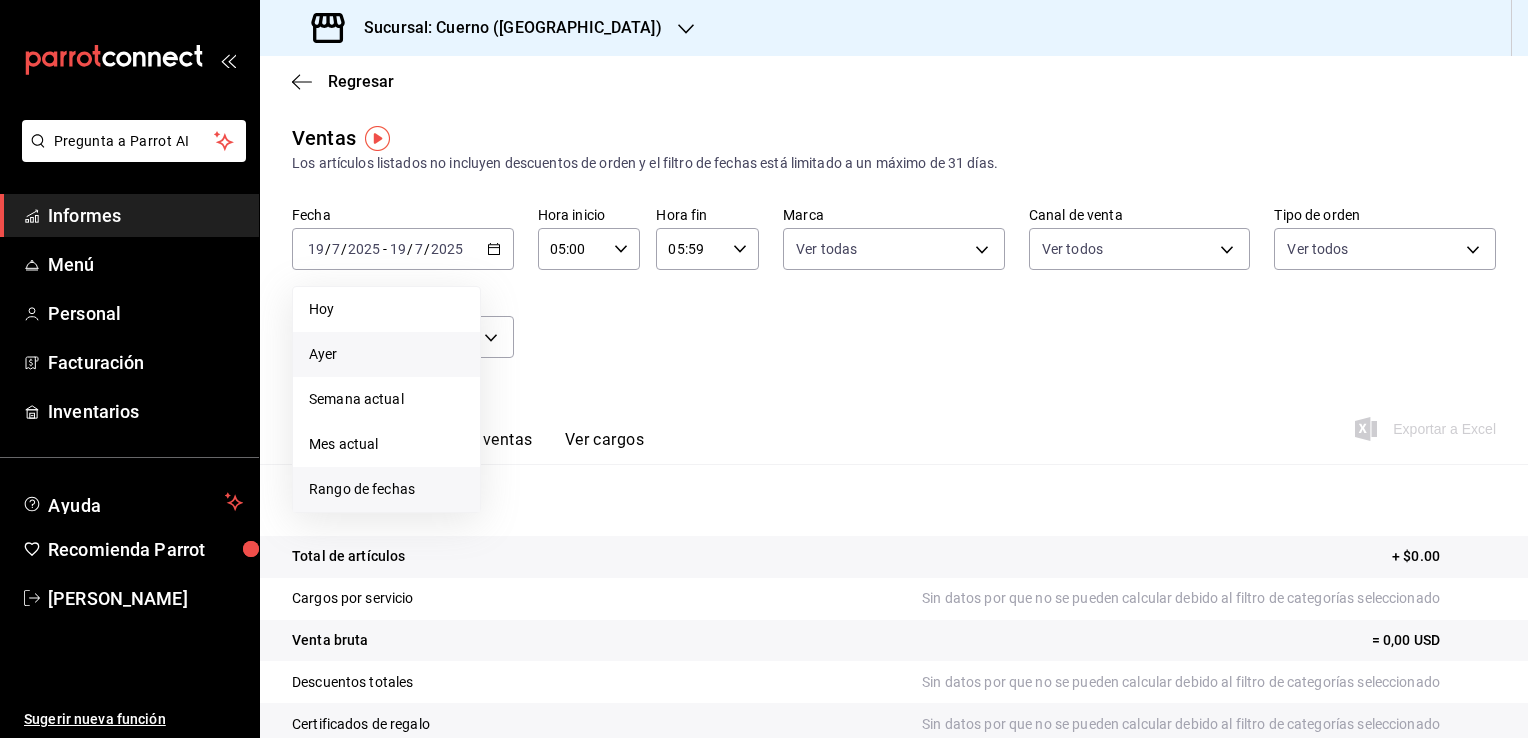 click on "Rango de fechas" at bounding box center [386, 489] 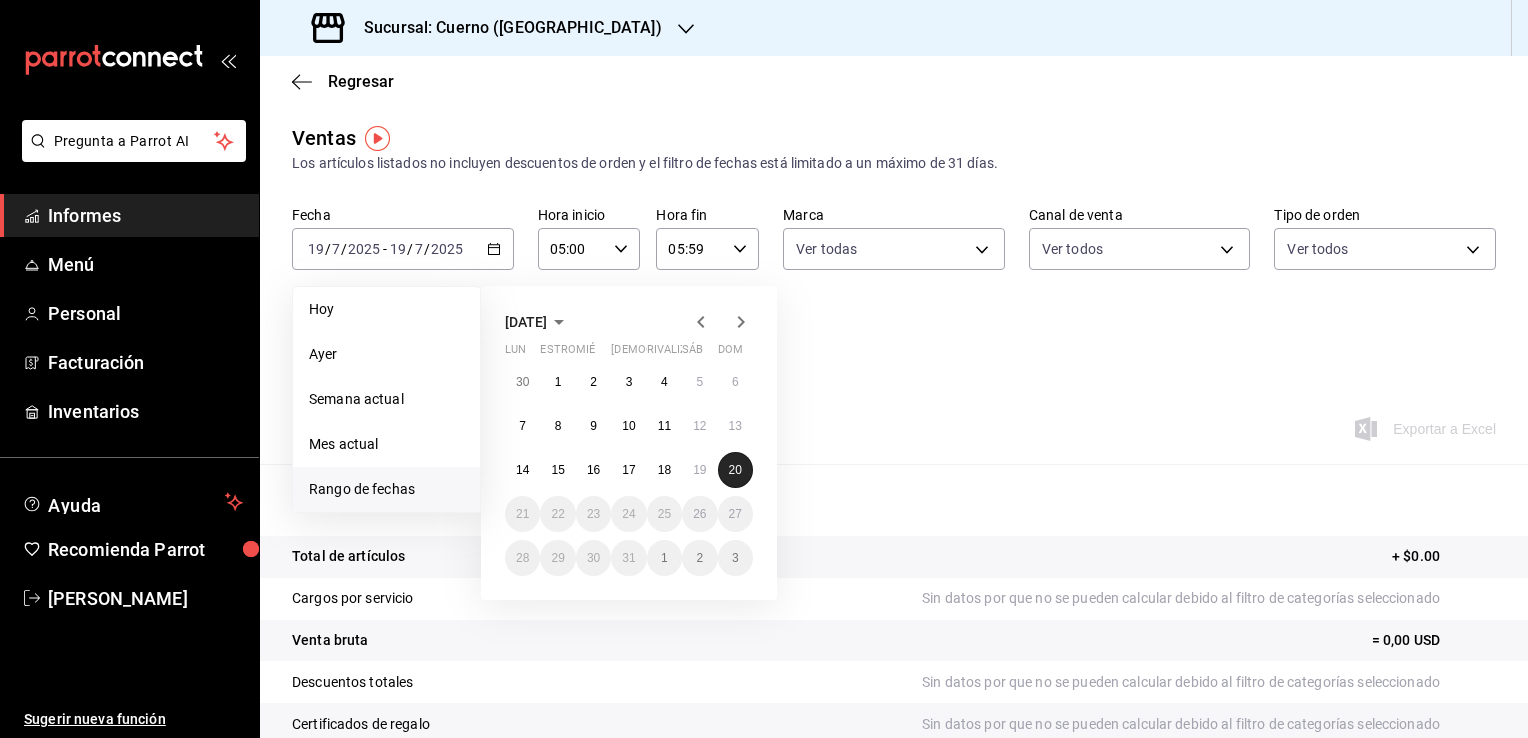 click on "20" at bounding box center (735, 470) 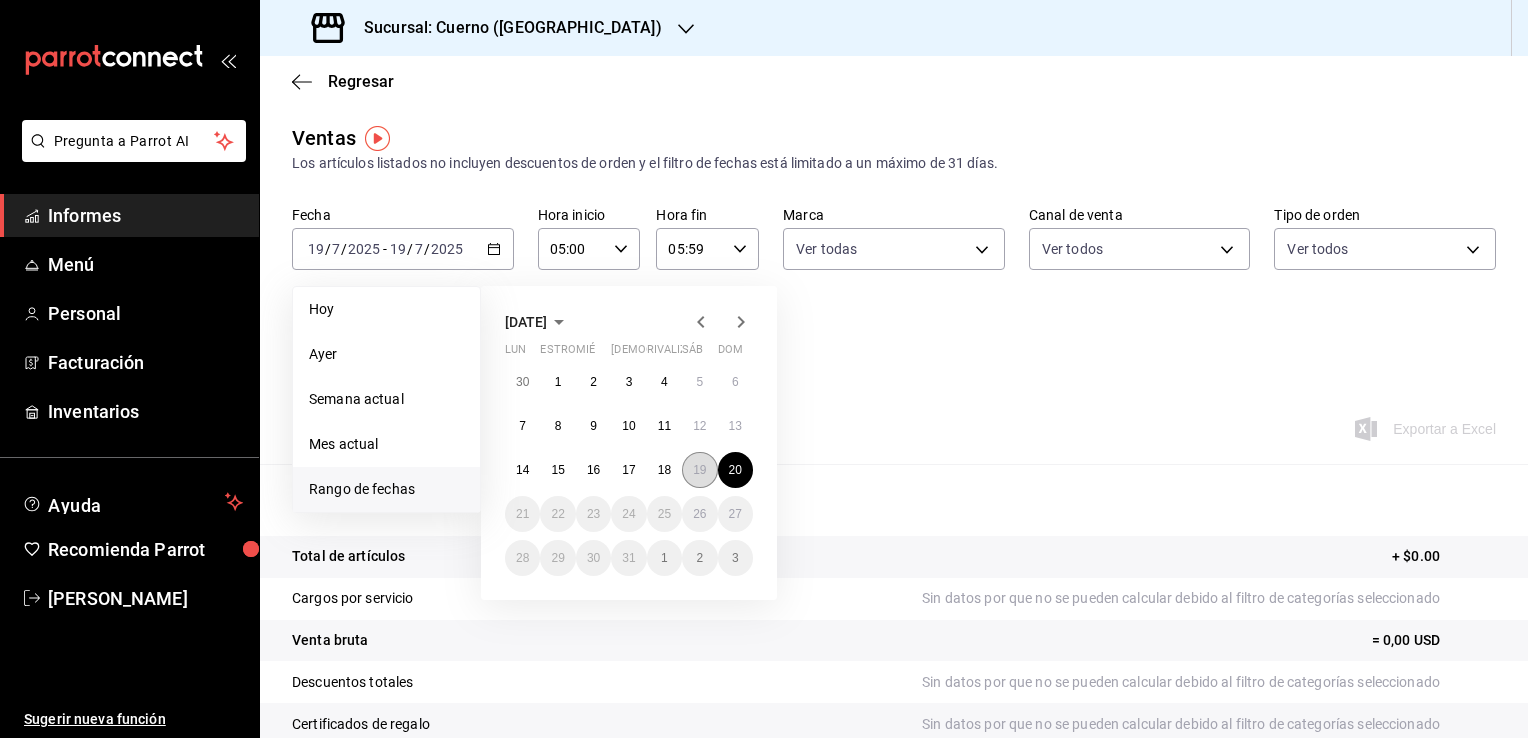 click on "19" at bounding box center (699, 470) 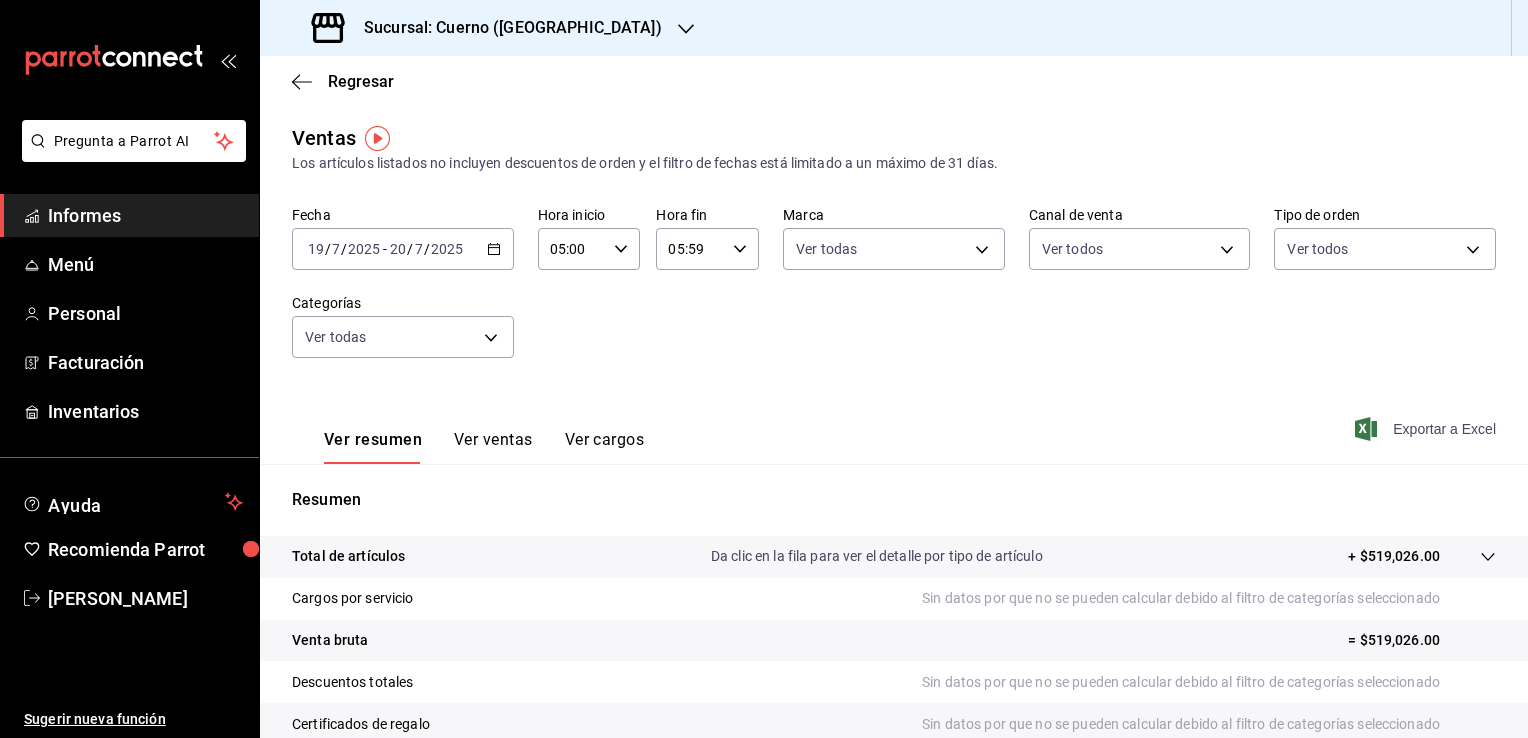 click 